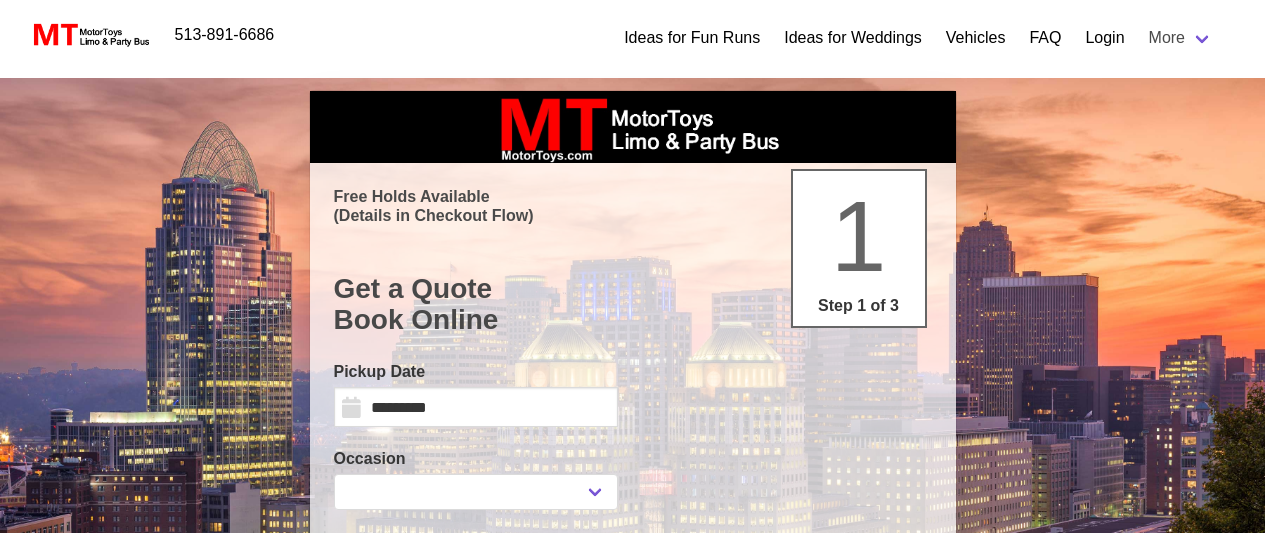 scroll, scrollTop: 0, scrollLeft: 0, axis: both 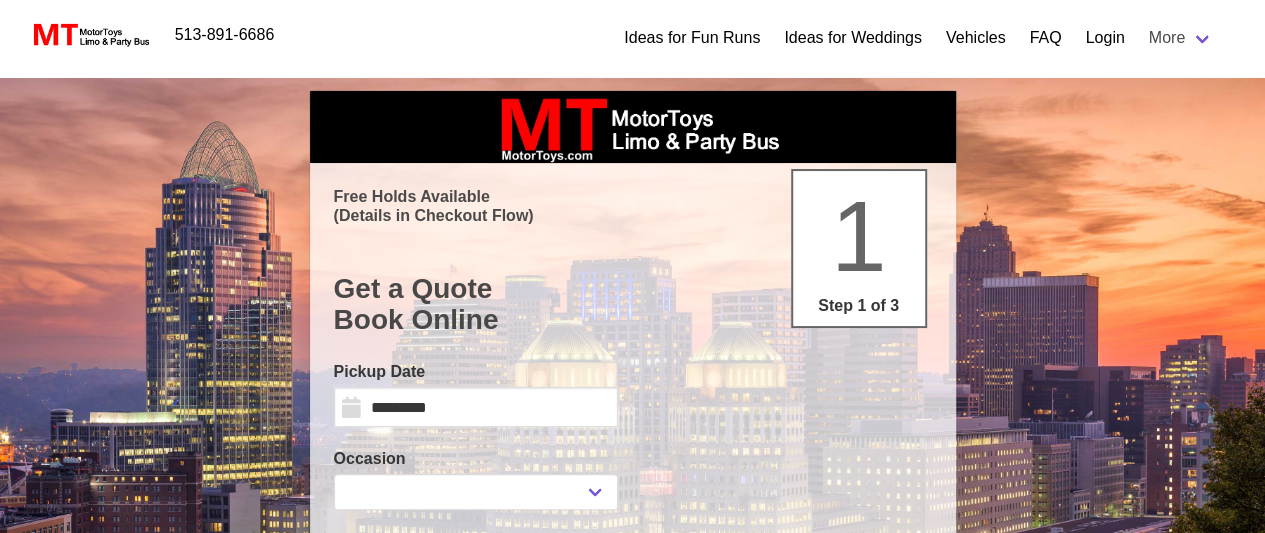 select 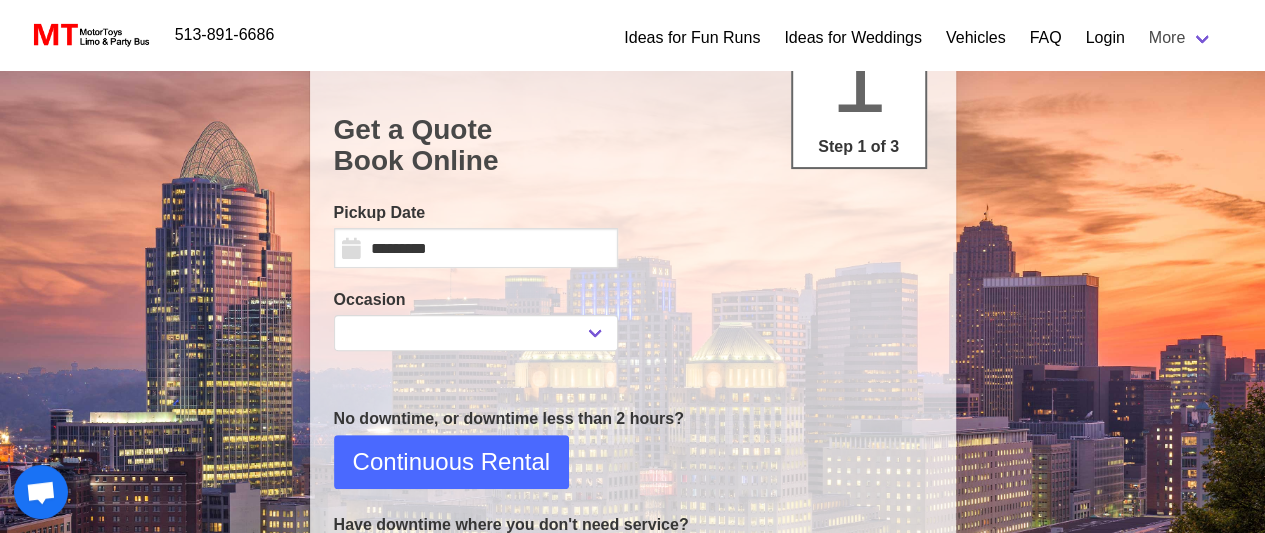 scroll, scrollTop: 94, scrollLeft: 0, axis: vertical 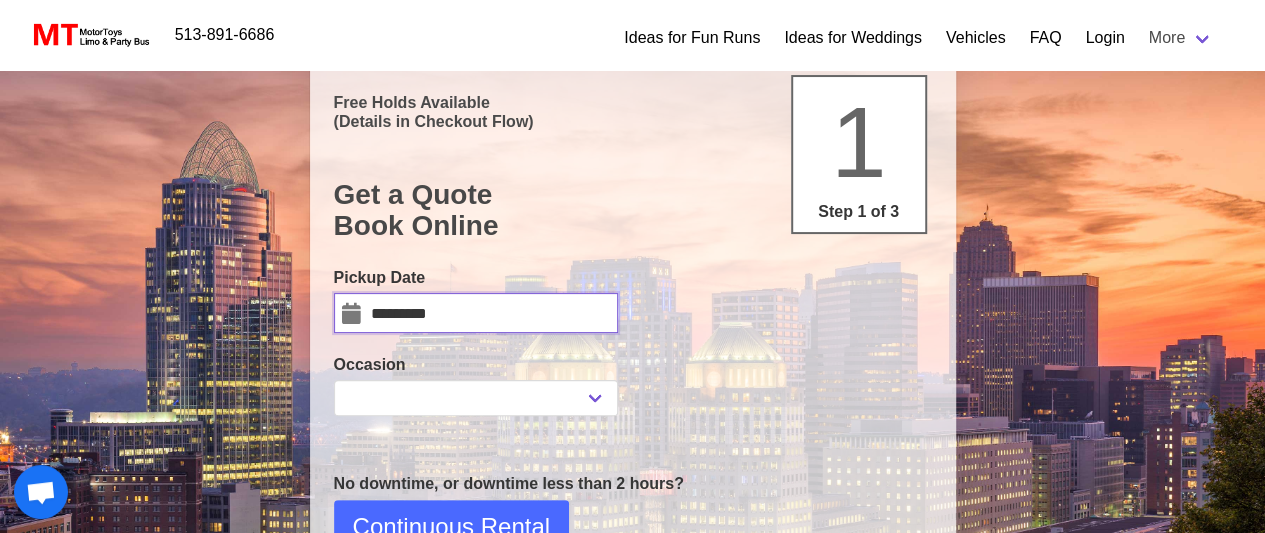 click on "*********" at bounding box center (476, 313) 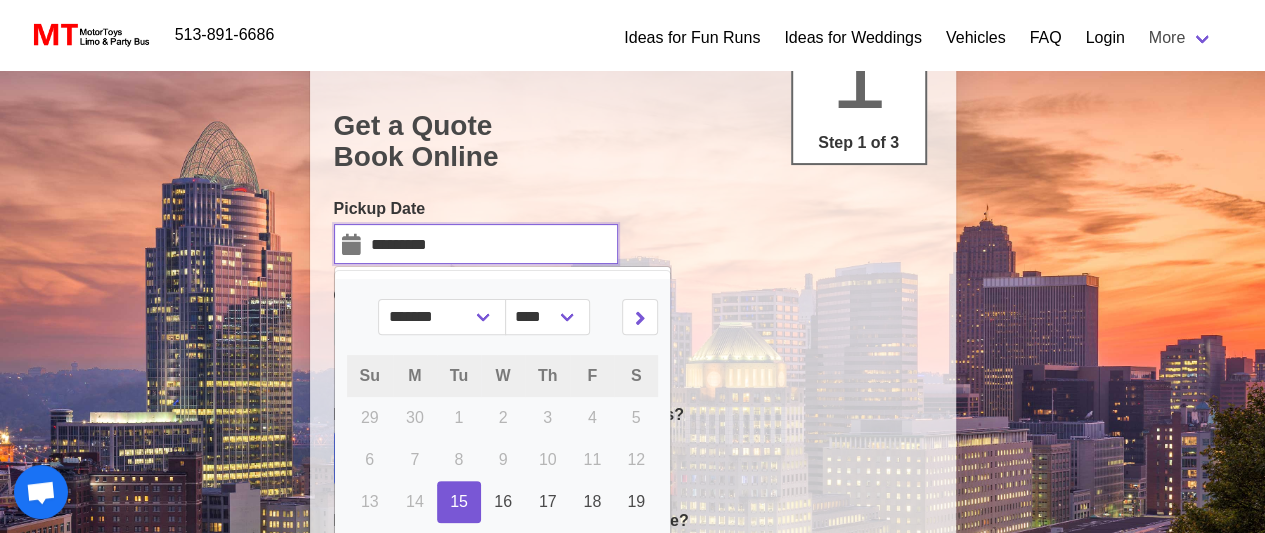 scroll, scrollTop: 194, scrollLeft: 0, axis: vertical 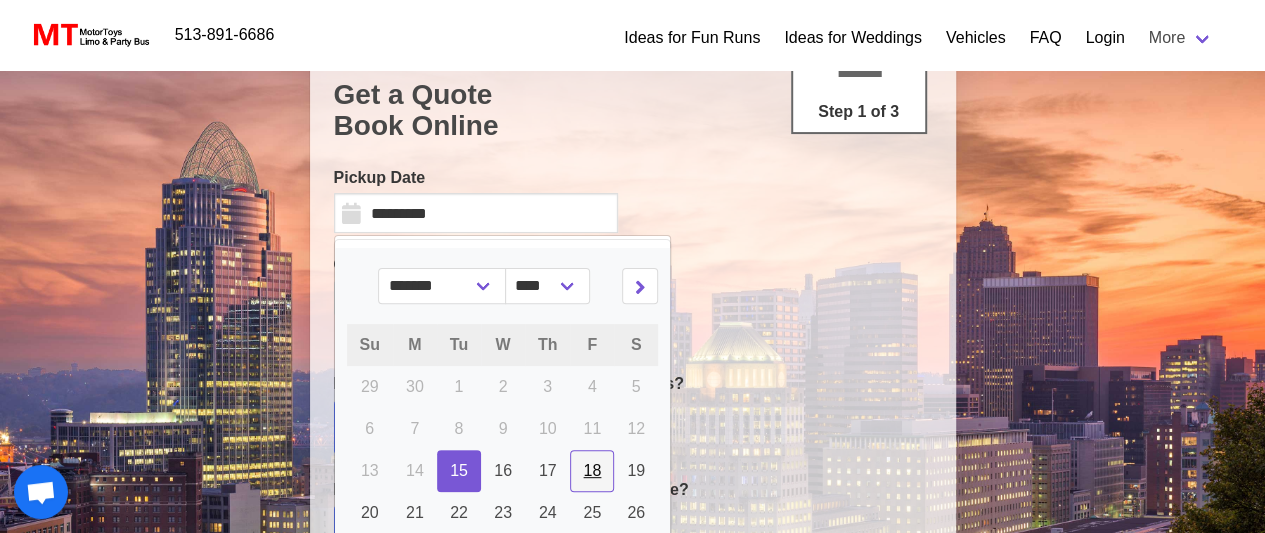 click on "18" at bounding box center [592, 470] 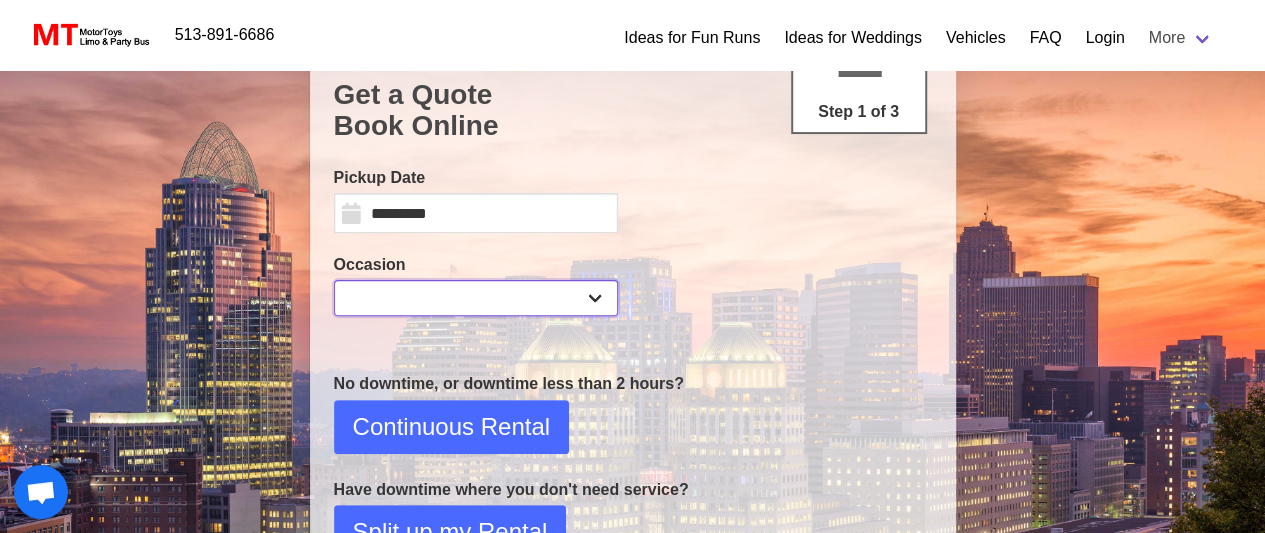 click on "**********" at bounding box center (476, 298) 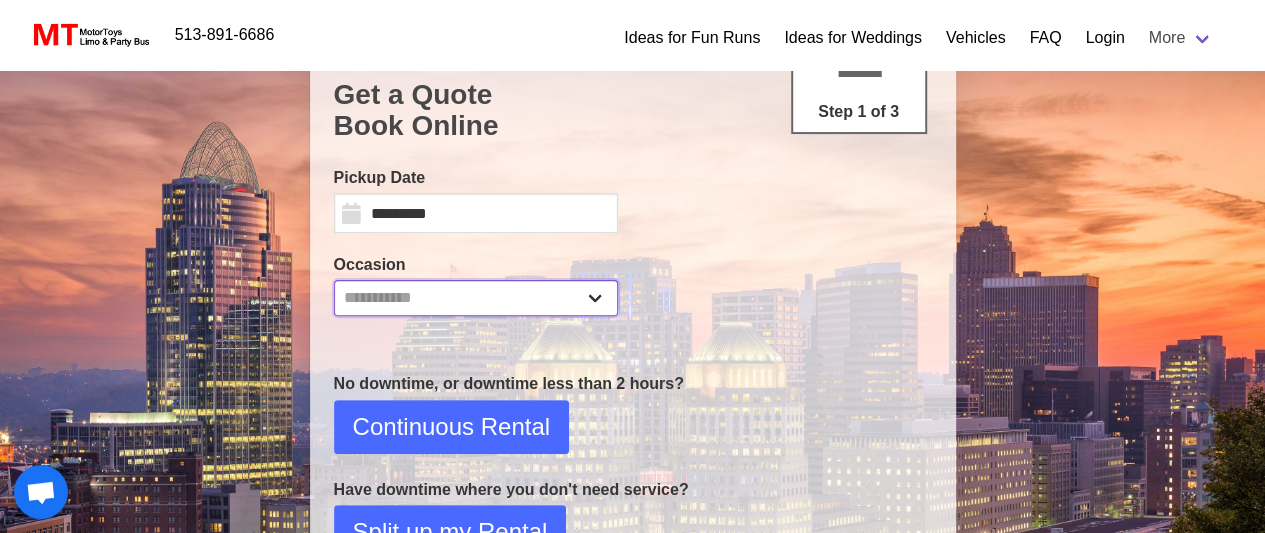 click on "**********" at bounding box center [476, 298] 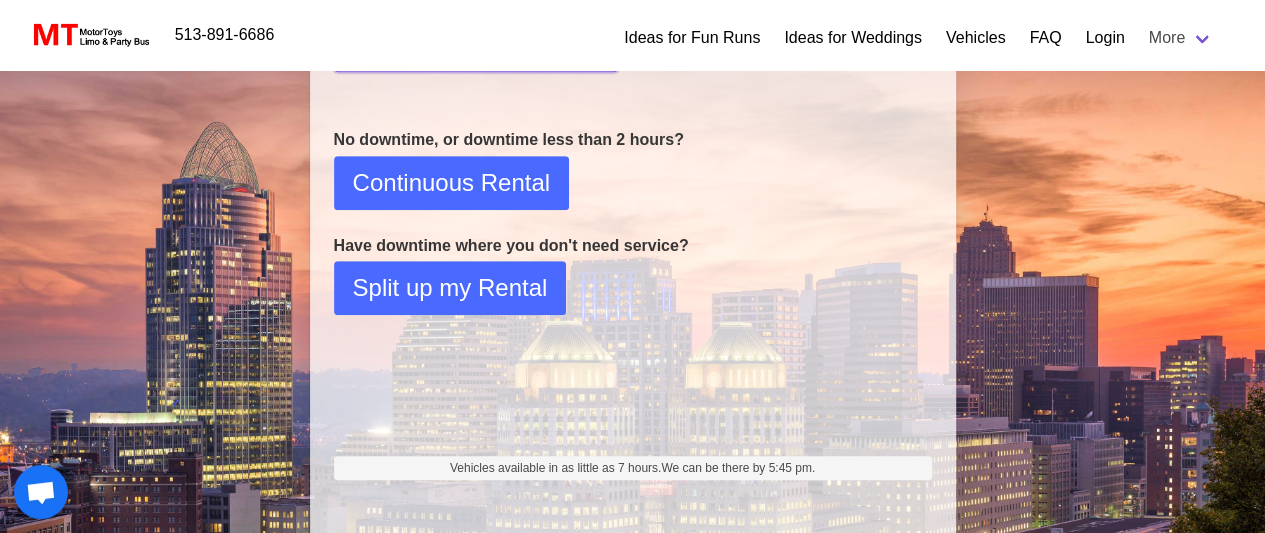 scroll, scrollTop: 394, scrollLeft: 0, axis: vertical 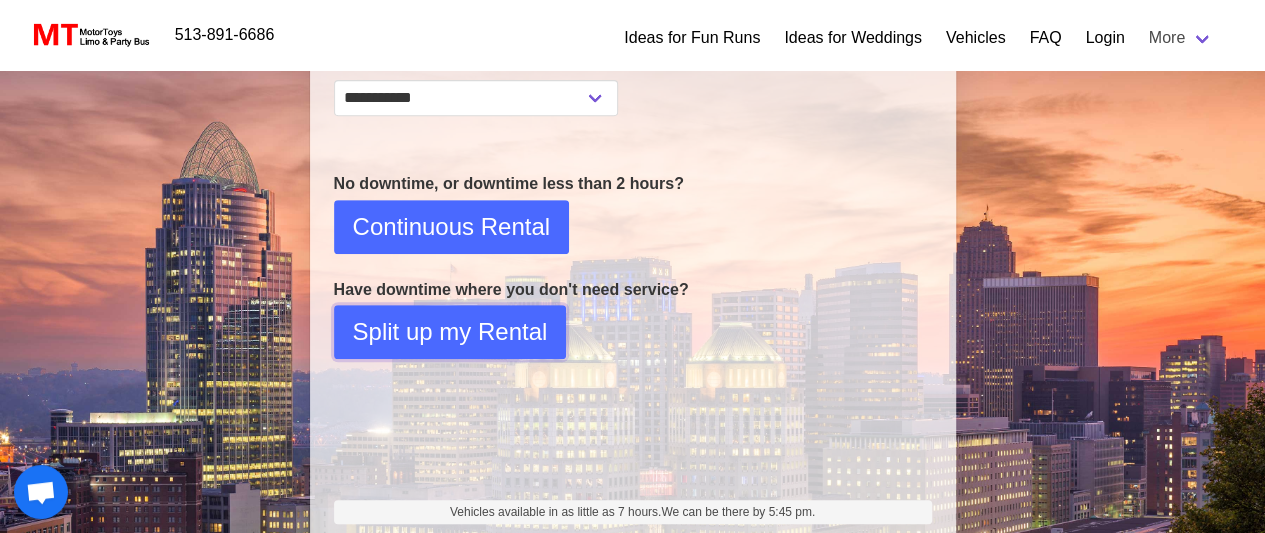 click on "Split up my Rental" at bounding box center [450, 332] 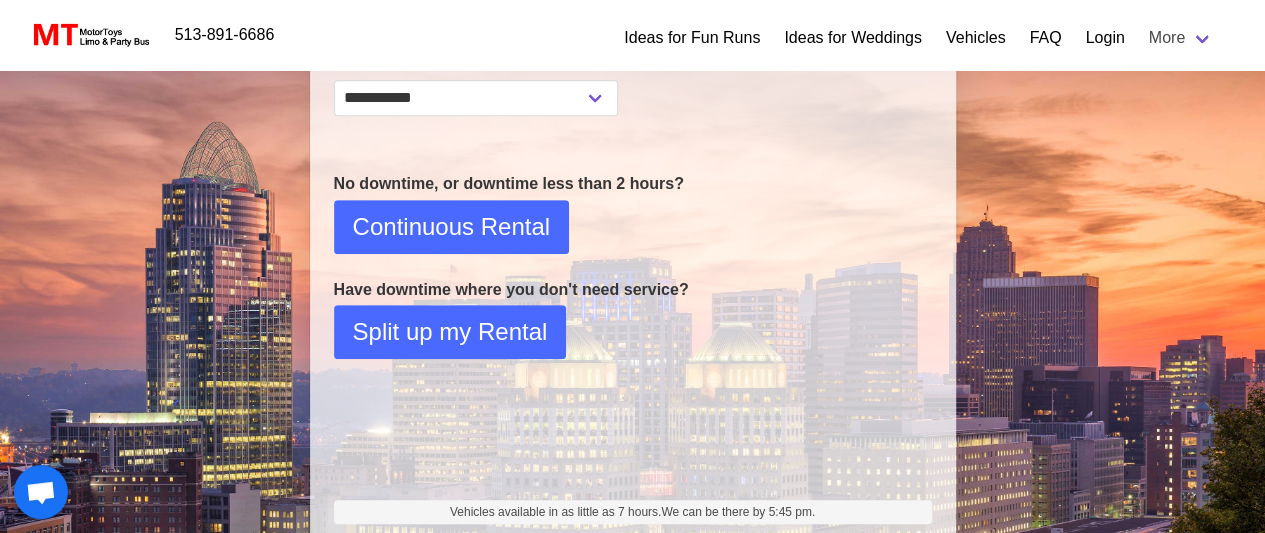select on "*" 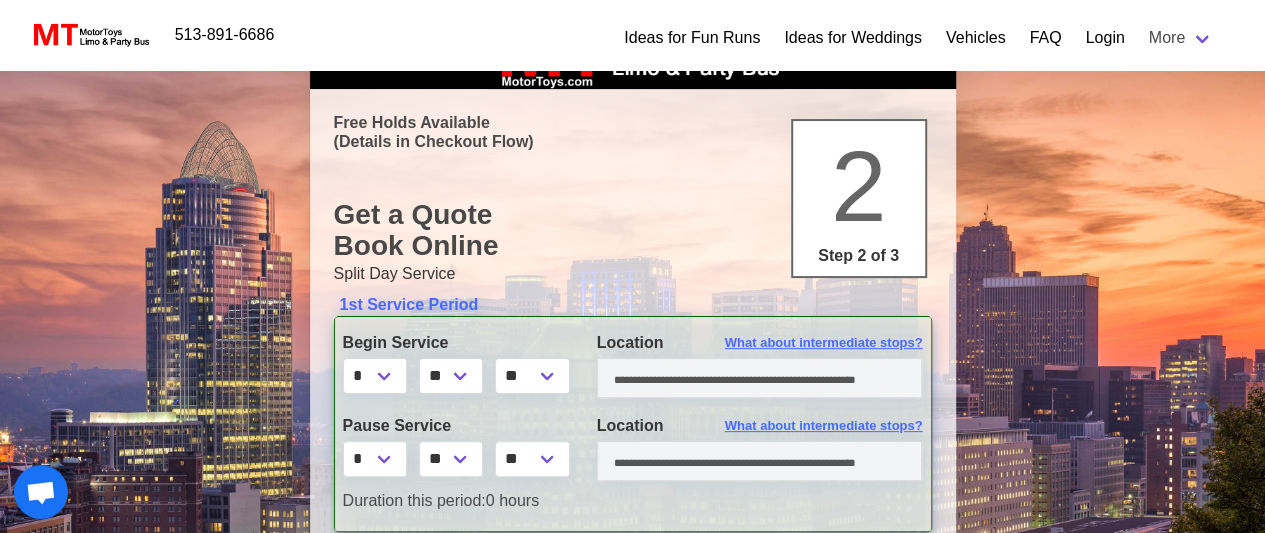 scroll, scrollTop: 200, scrollLeft: 0, axis: vertical 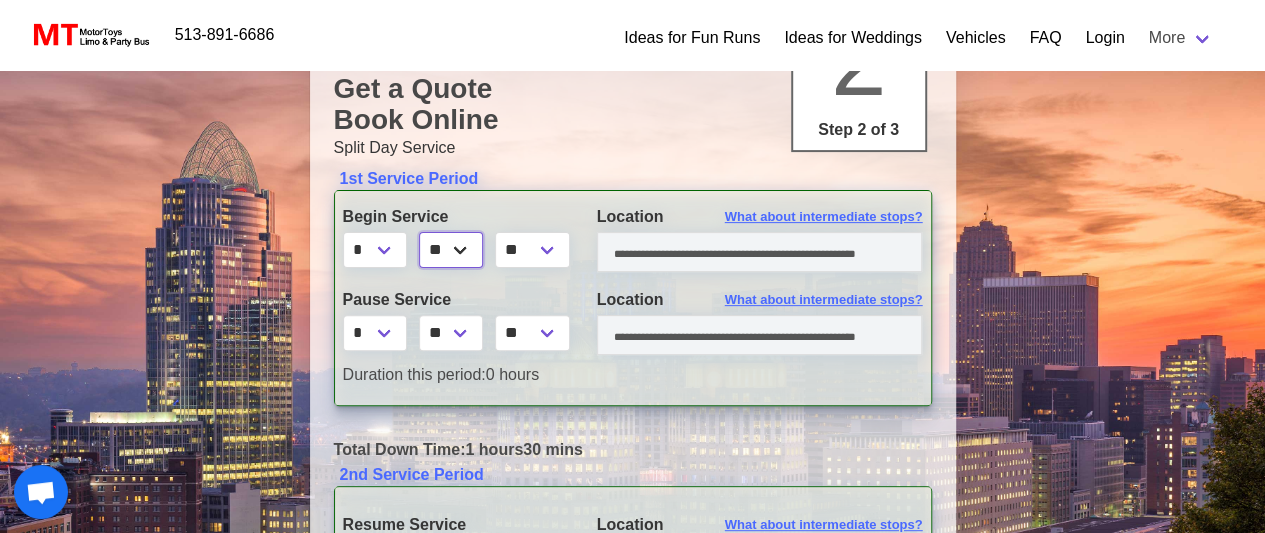 click on "** ** ** **" at bounding box center (451, 250) 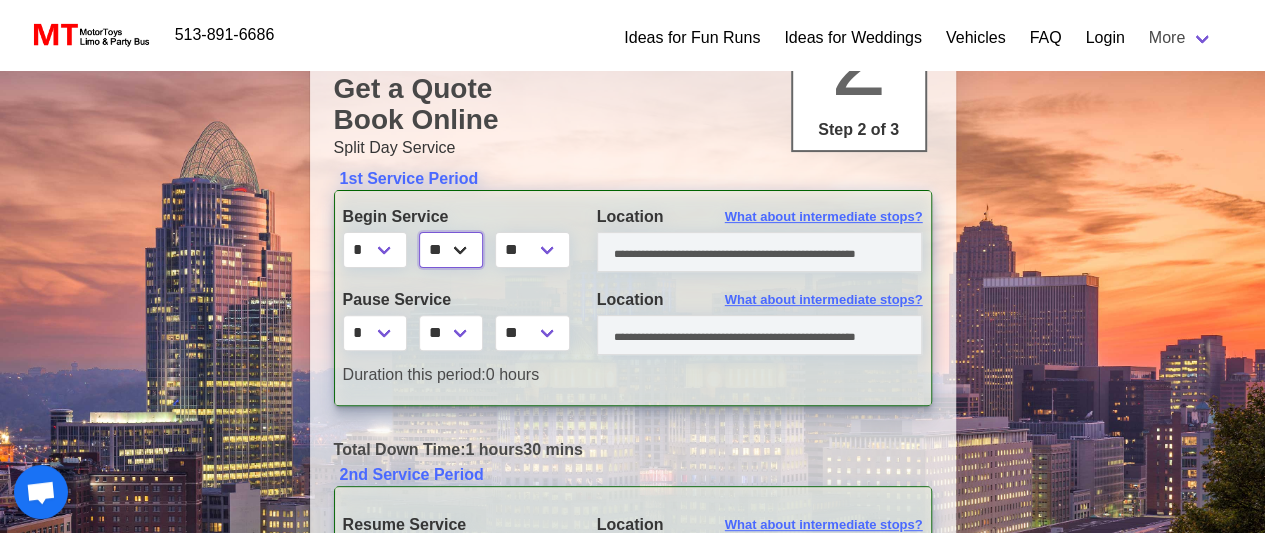 click on "** ** ** **" at bounding box center (451, 250) 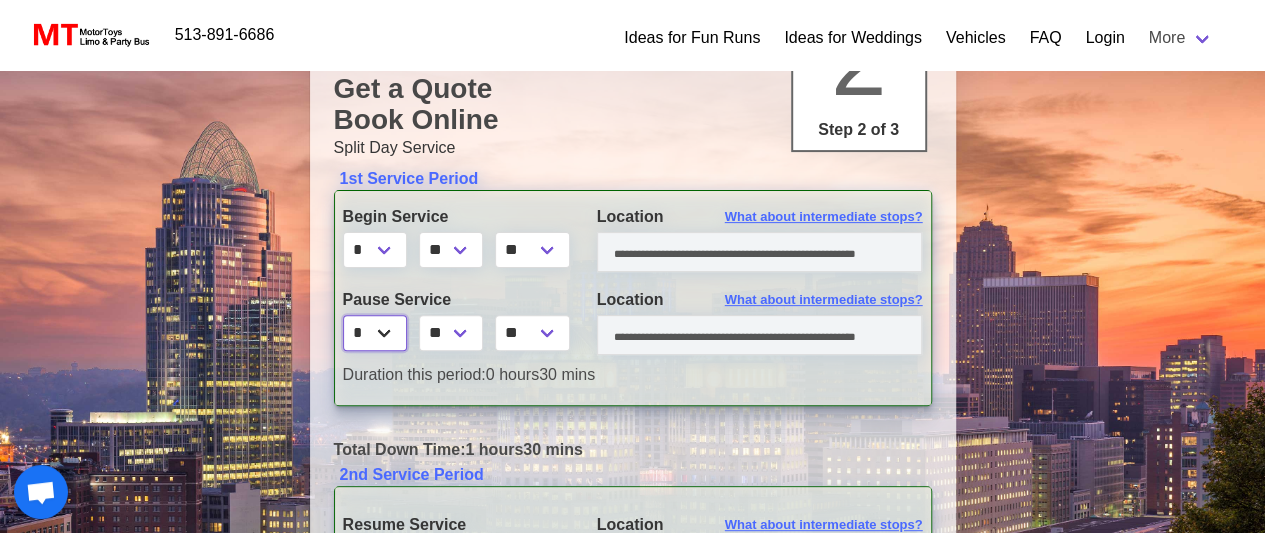 click on "* * * * * * * * * ** ** **" at bounding box center [375, 333] 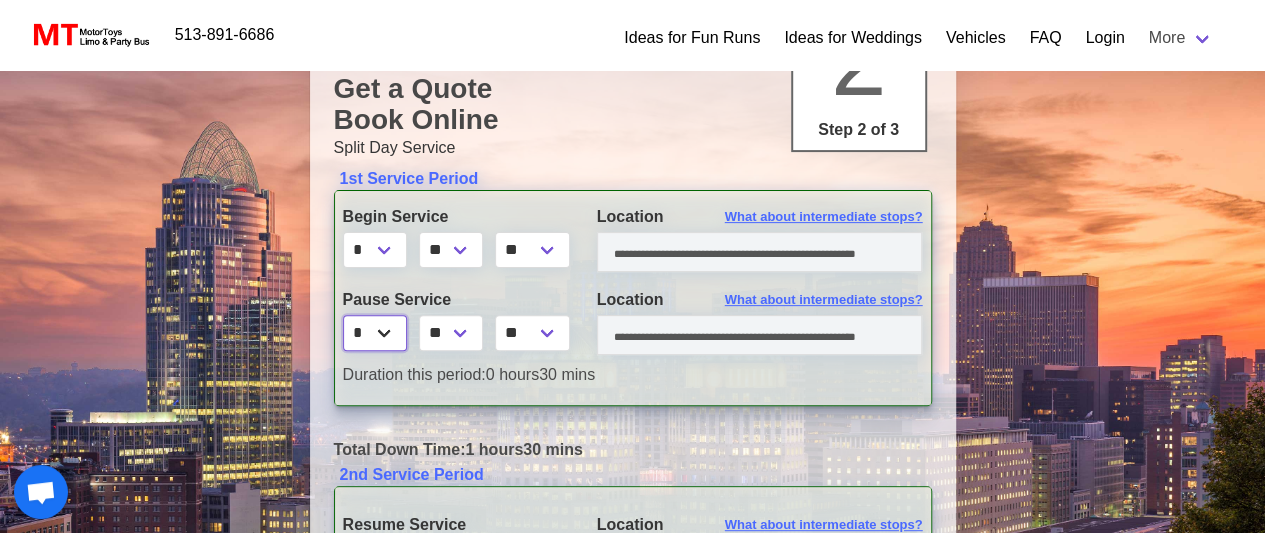 select on "*" 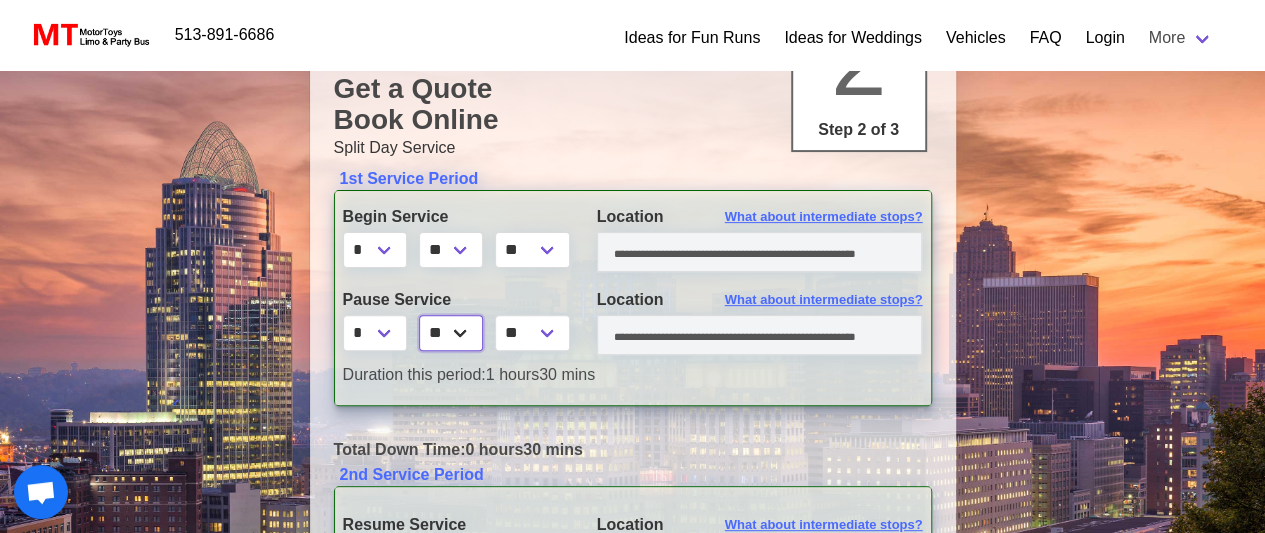click on "** ** ** **" at bounding box center (451, 333) 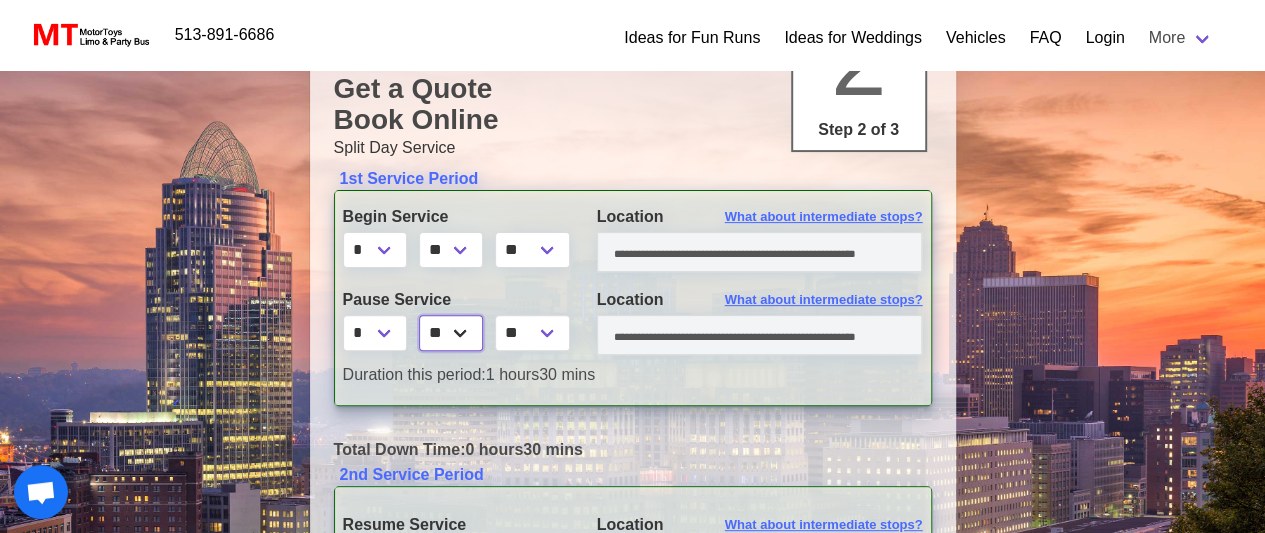 click on "** ** ** **" at bounding box center (451, 333) 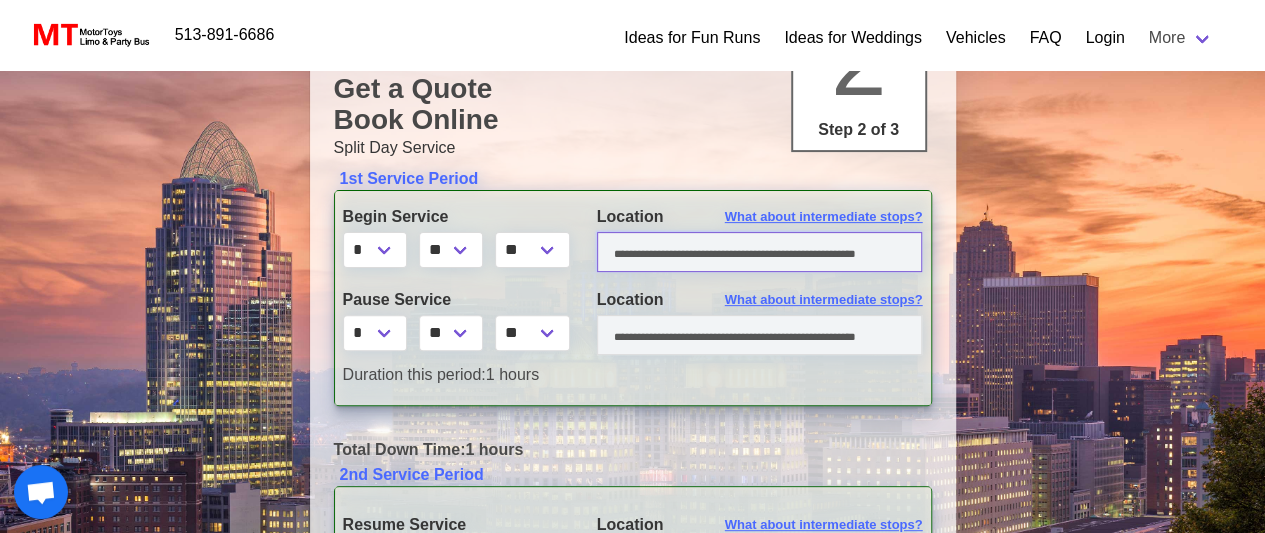 click at bounding box center [760, 252] 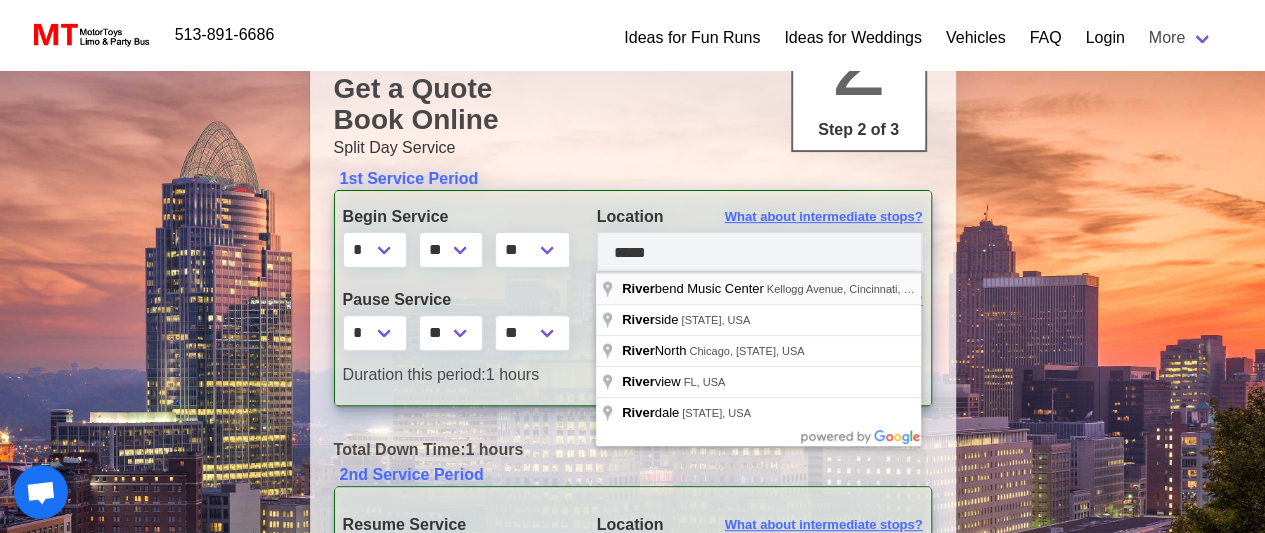type on "**********" 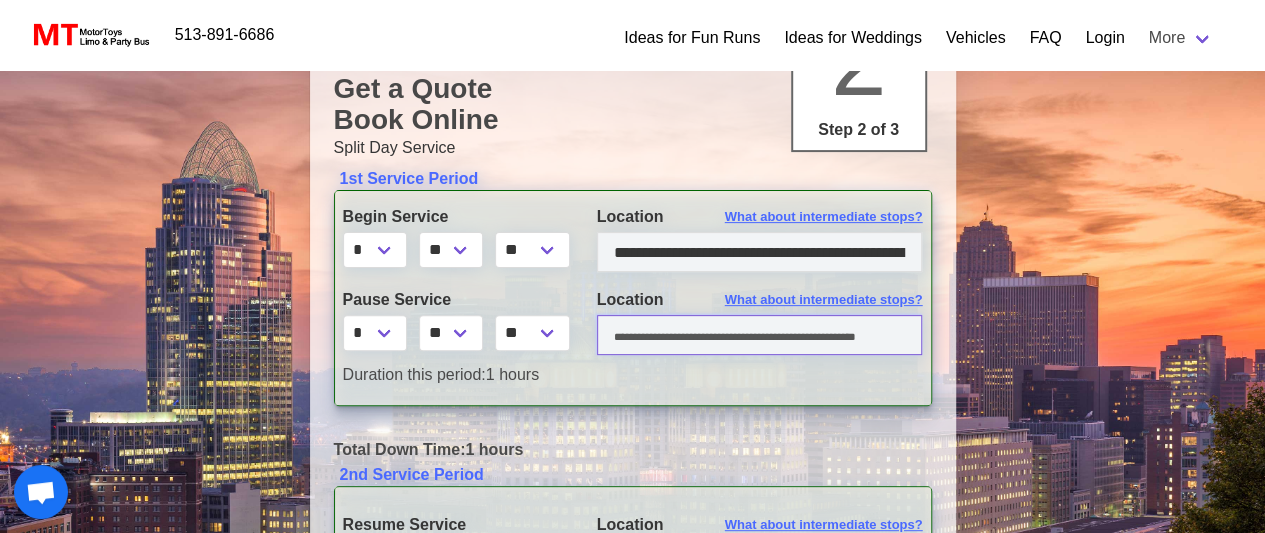 click at bounding box center (760, 335) 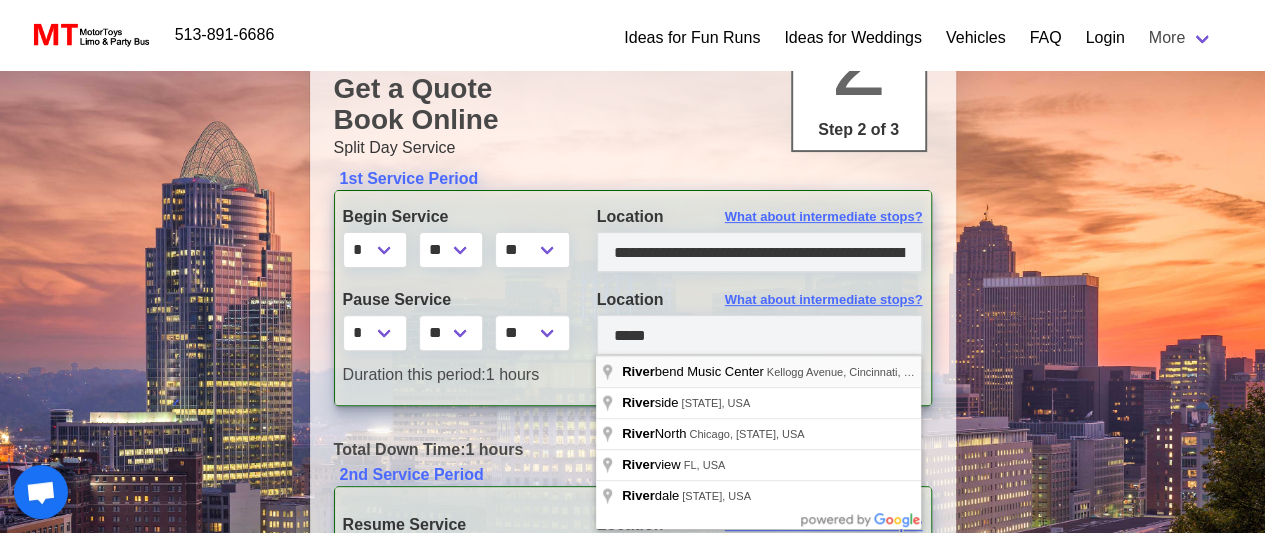type on "**********" 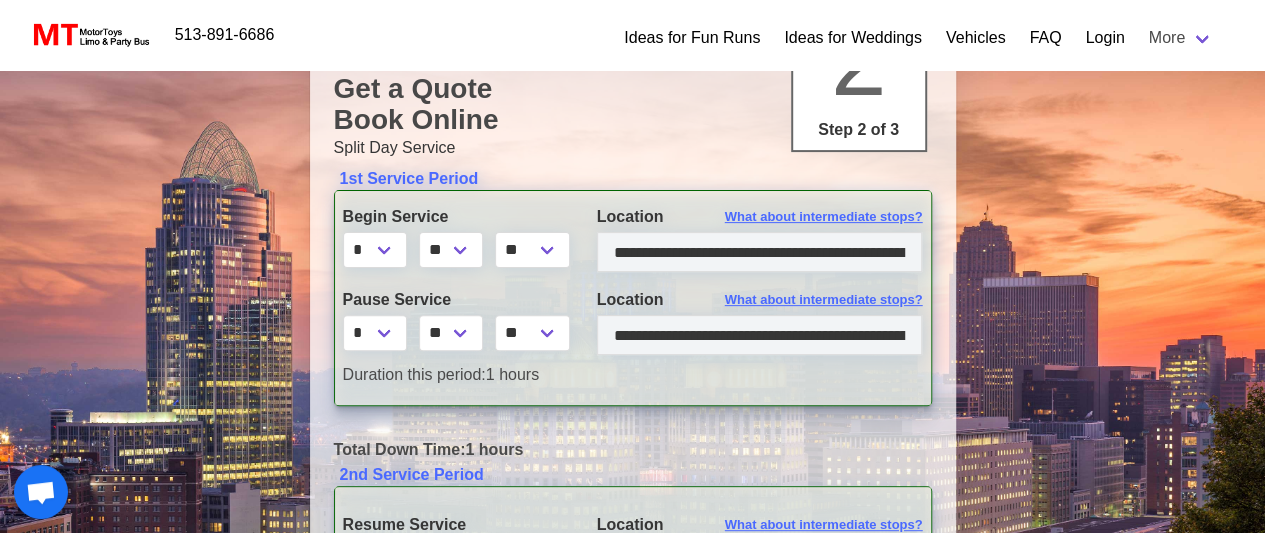 scroll, scrollTop: 400, scrollLeft: 0, axis: vertical 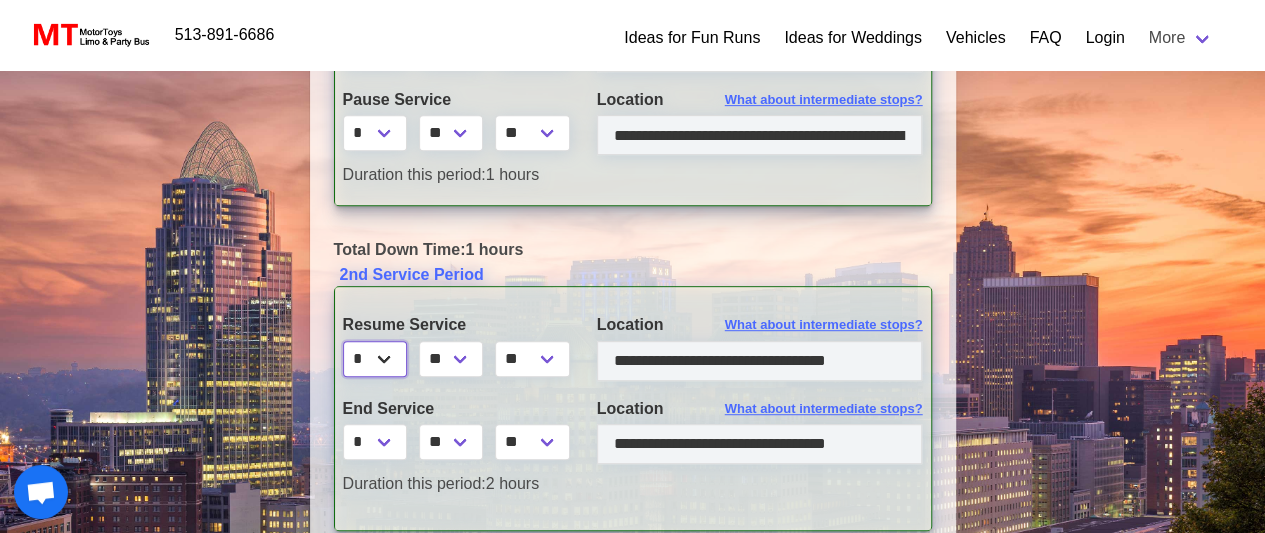 click on "* * * * * * * * * ** ** **" at bounding box center [375, 359] 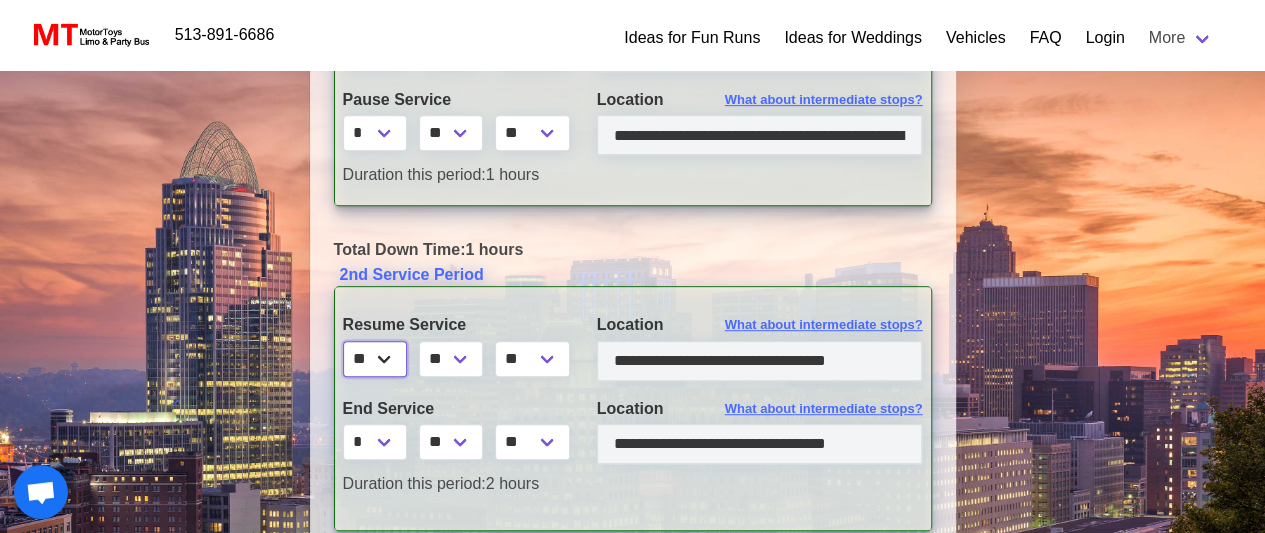 click on "* * * * * * * * * ** ** **" at bounding box center [375, 359] 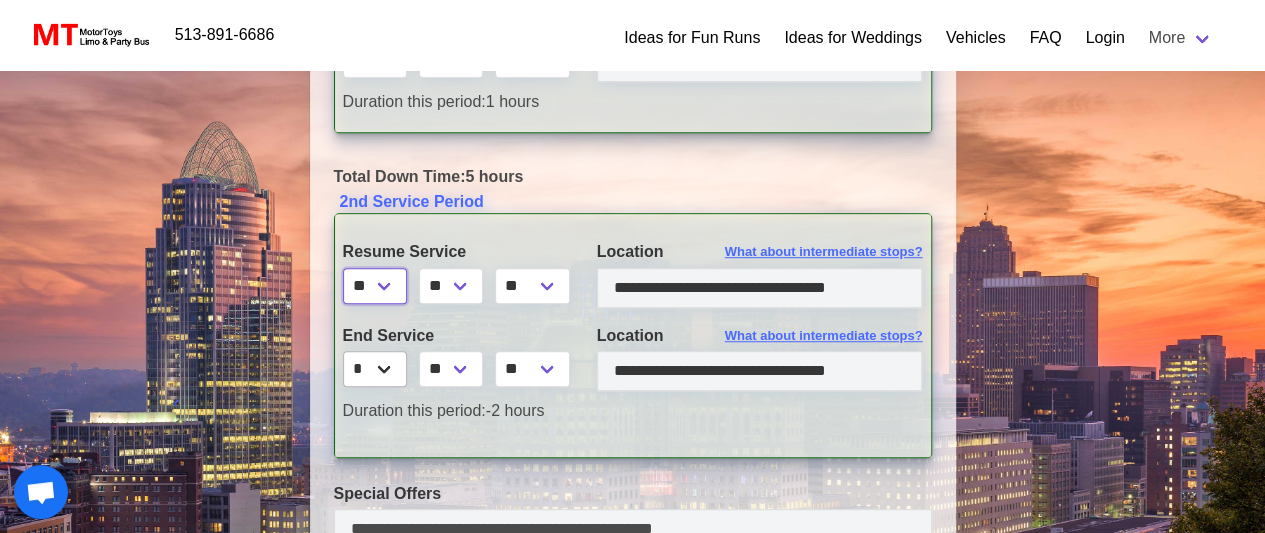 scroll, scrollTop: 500, scrollLeft: 0, axis: vertical 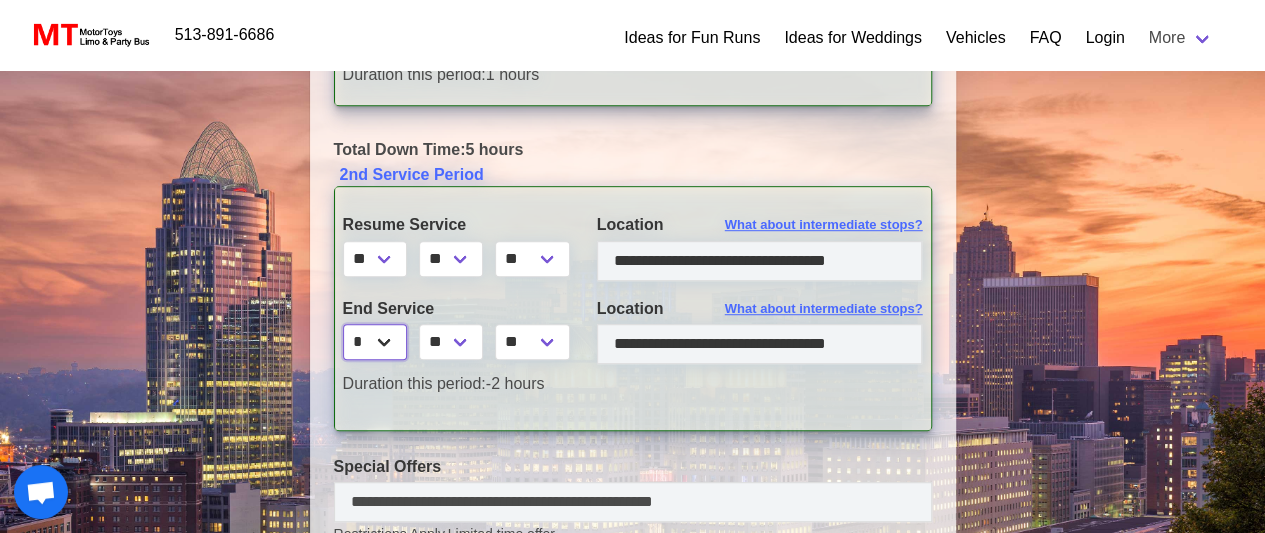 click on "* * * * * * * * * ** ** **" at bounding box center [375, 342] 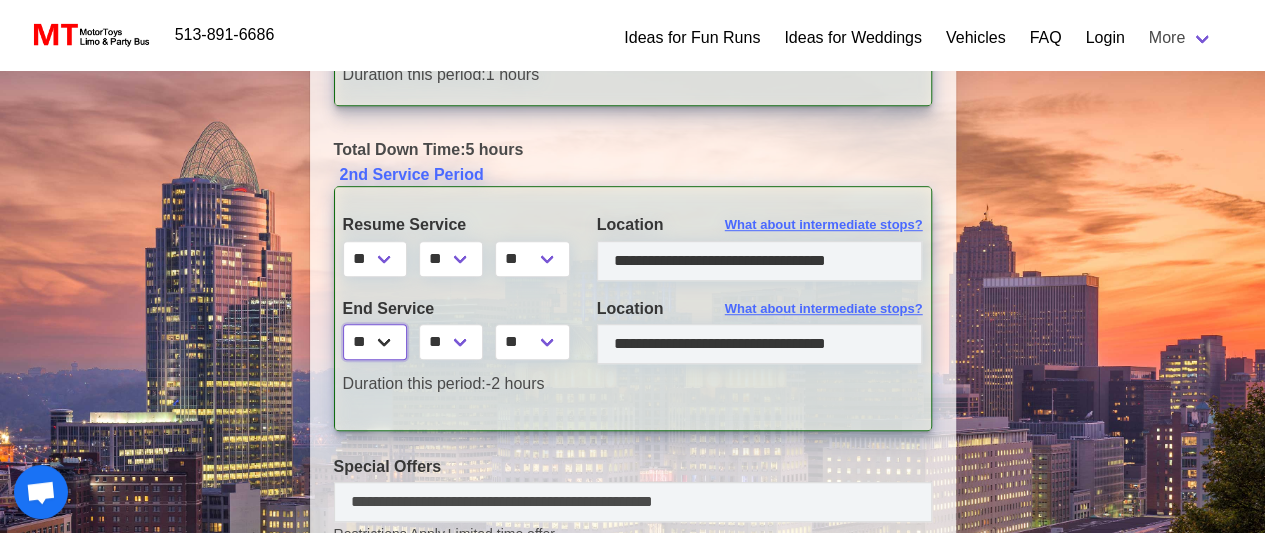 click on "* * * * * * * * * ** ** **" at bounding box center (375, 342) 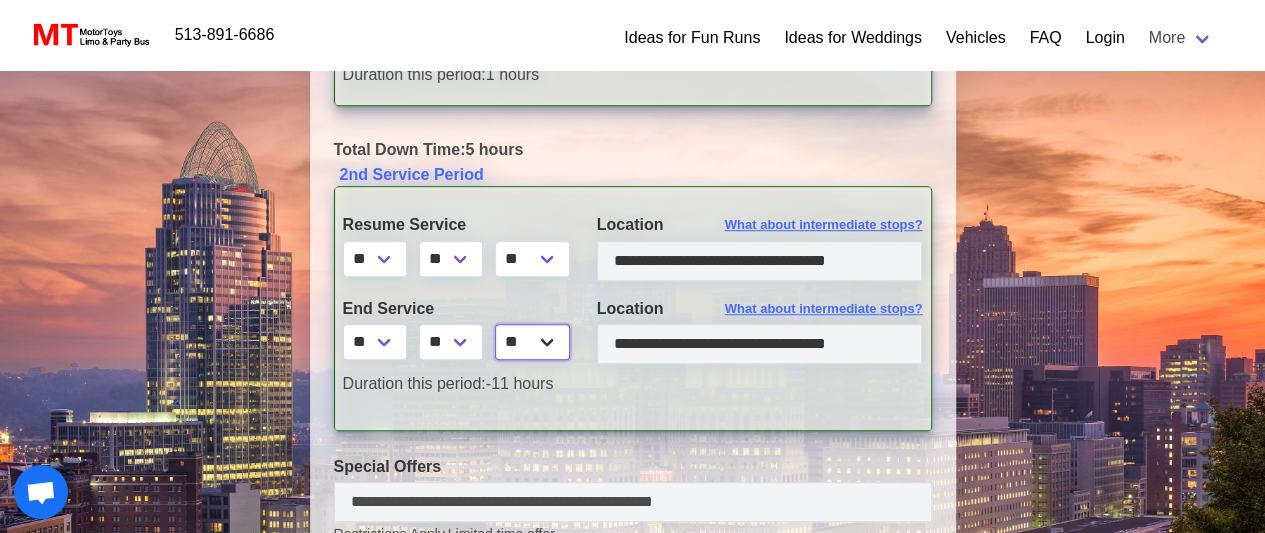 click on "**   **" at bounding box center [533, 342] 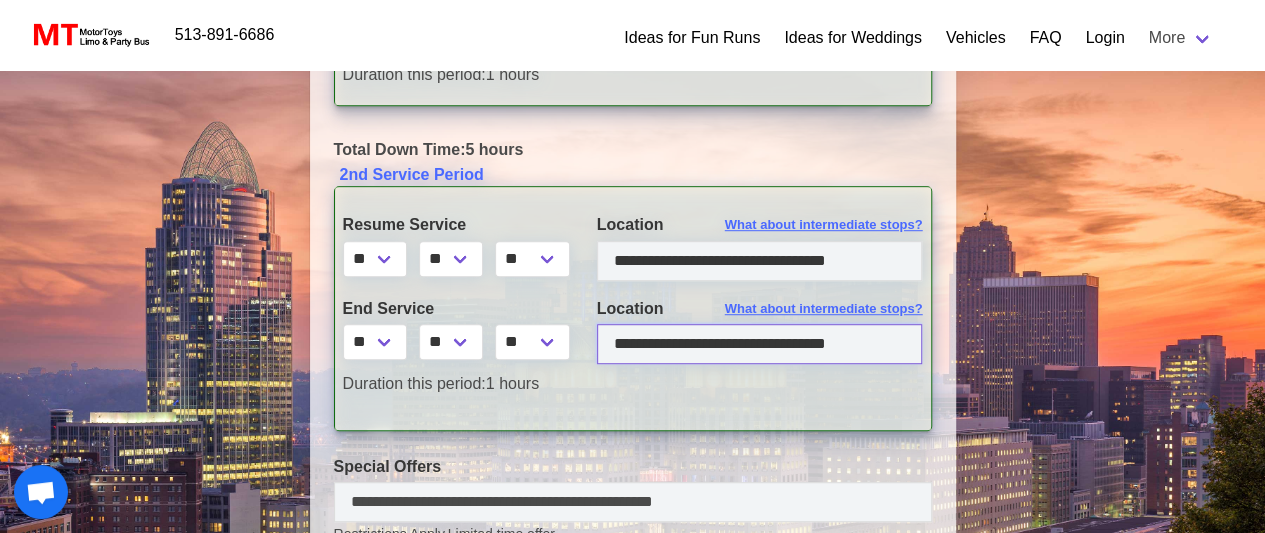 click at bounding box center [760, 344] 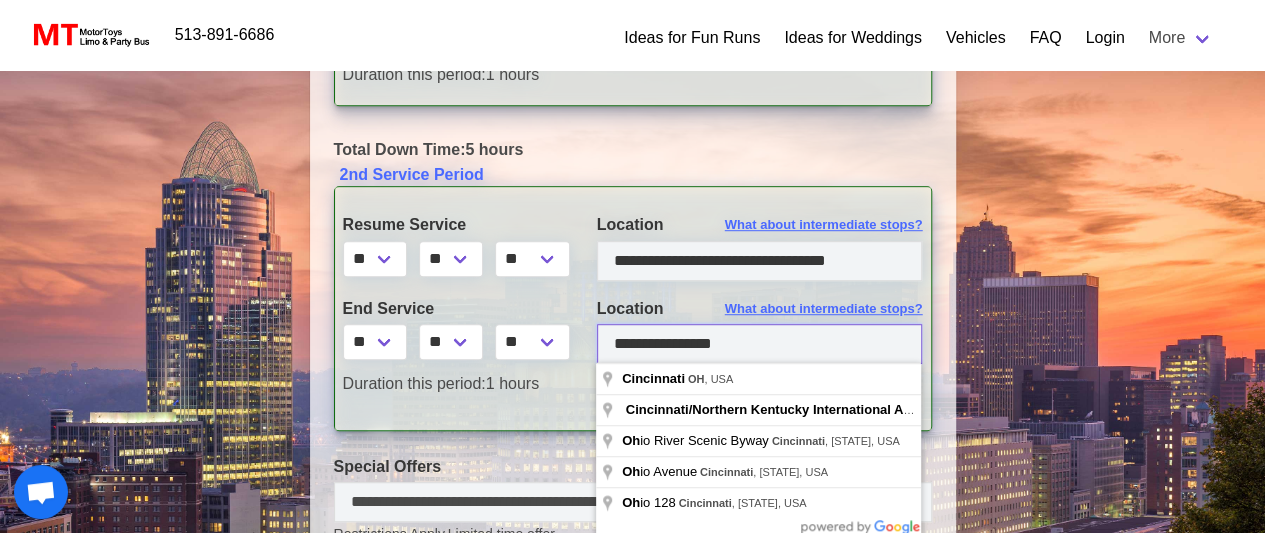 drag, startPoint x: 761, startPoint y: 351, endPoint x: 555, endPoint y: 359, distance: 206.15529 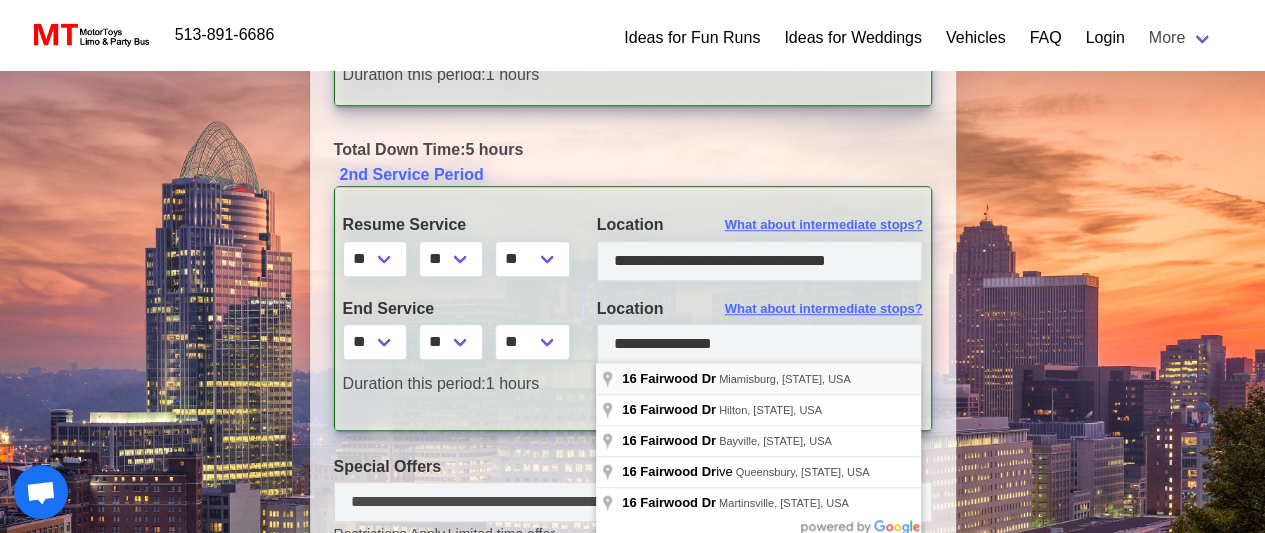 type on "**********" 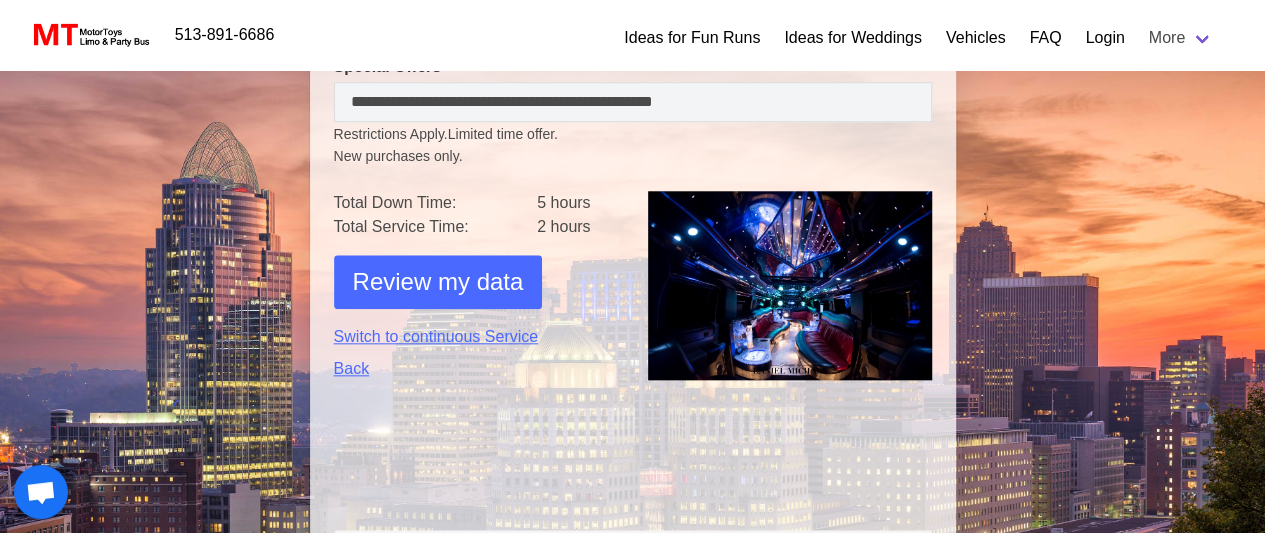scroll, scrollTop: 1000, scrollLeft: 0, axis: vertical 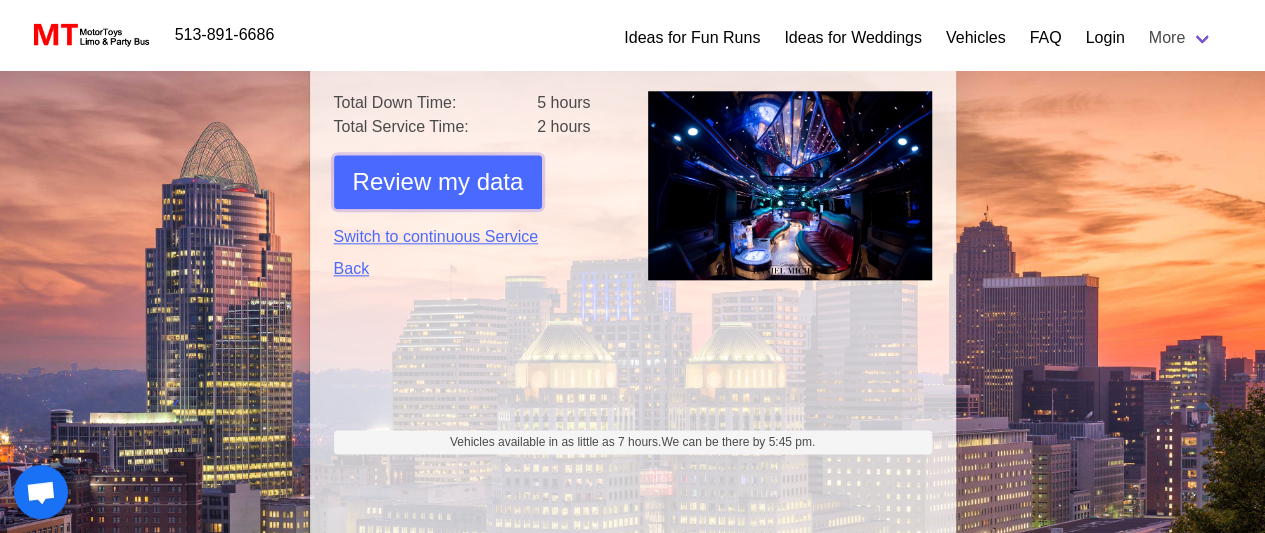 click on "Review my data" at bounding box center (438, 182) 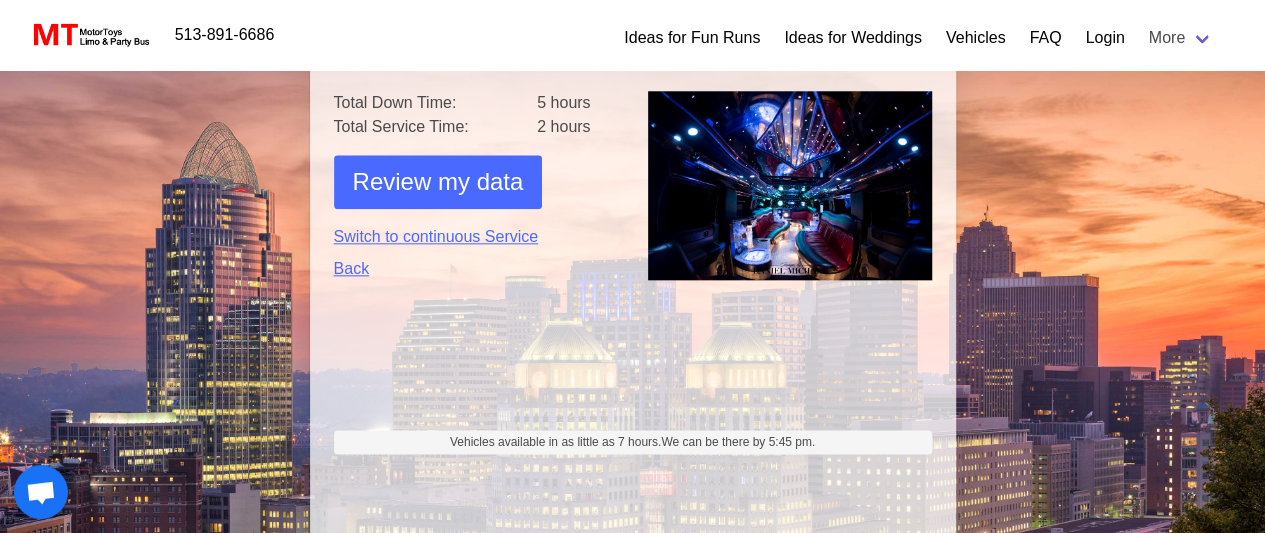 select on "*" 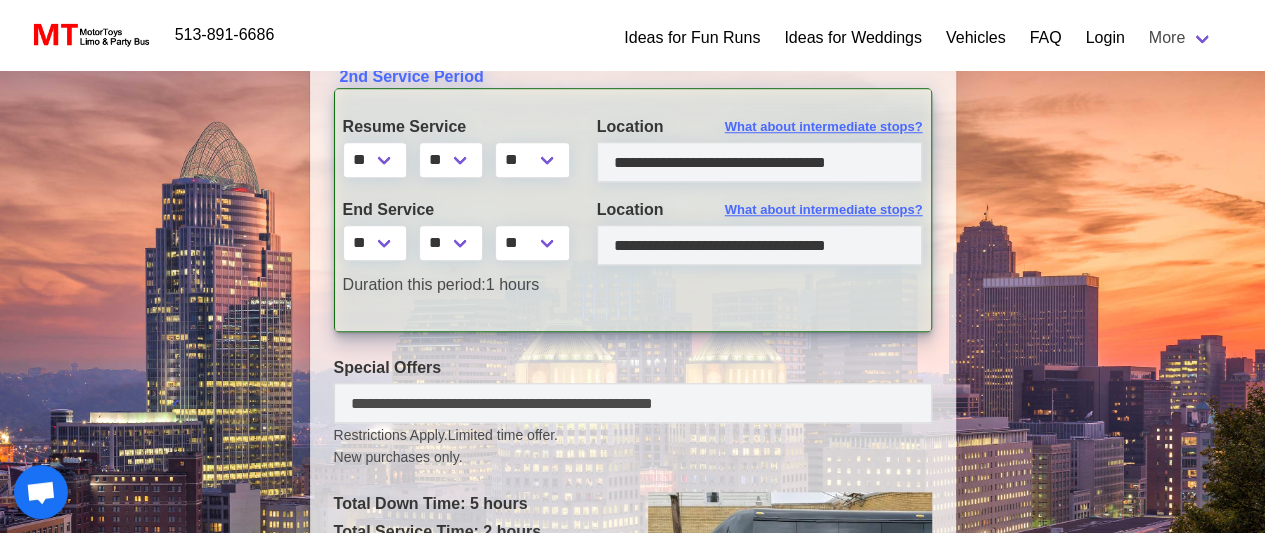 scroll, scrollTop: 1000, scrollLeft: 0, axis: vertical 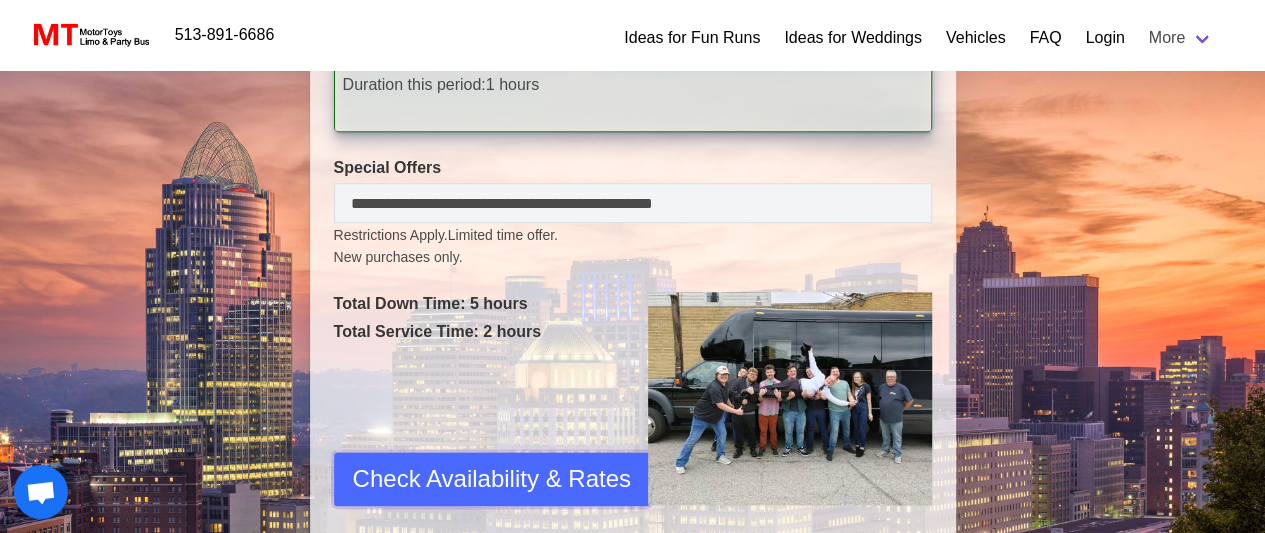 click on "Check Availability & Rates" at bounding box center [492, 479] 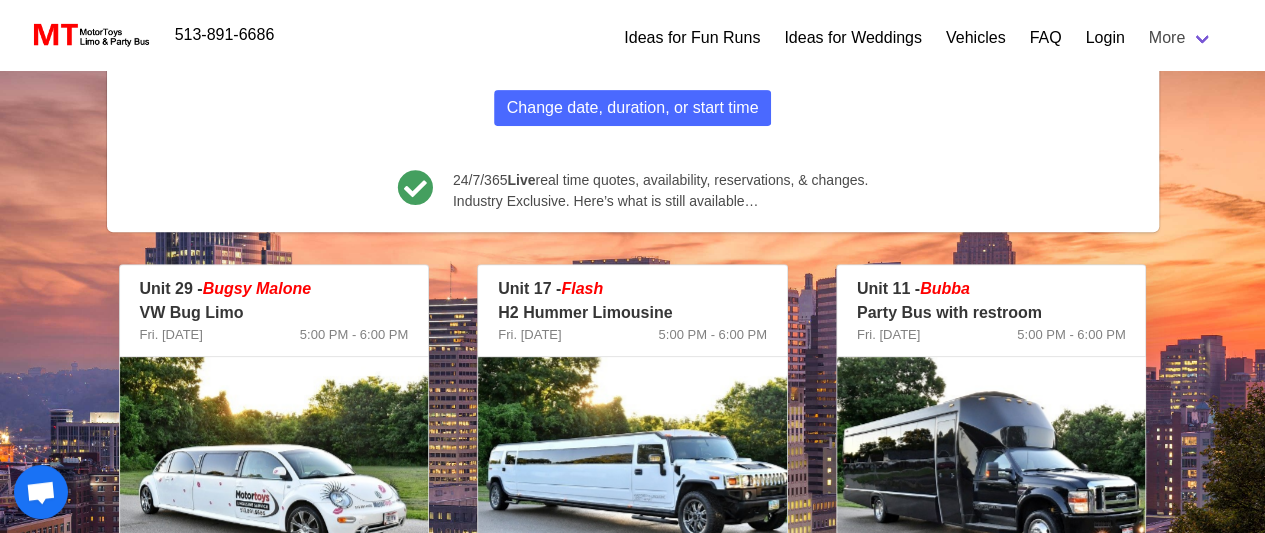 scroll, scrollTop: 372, scrollLeft: 0, axis: vertical 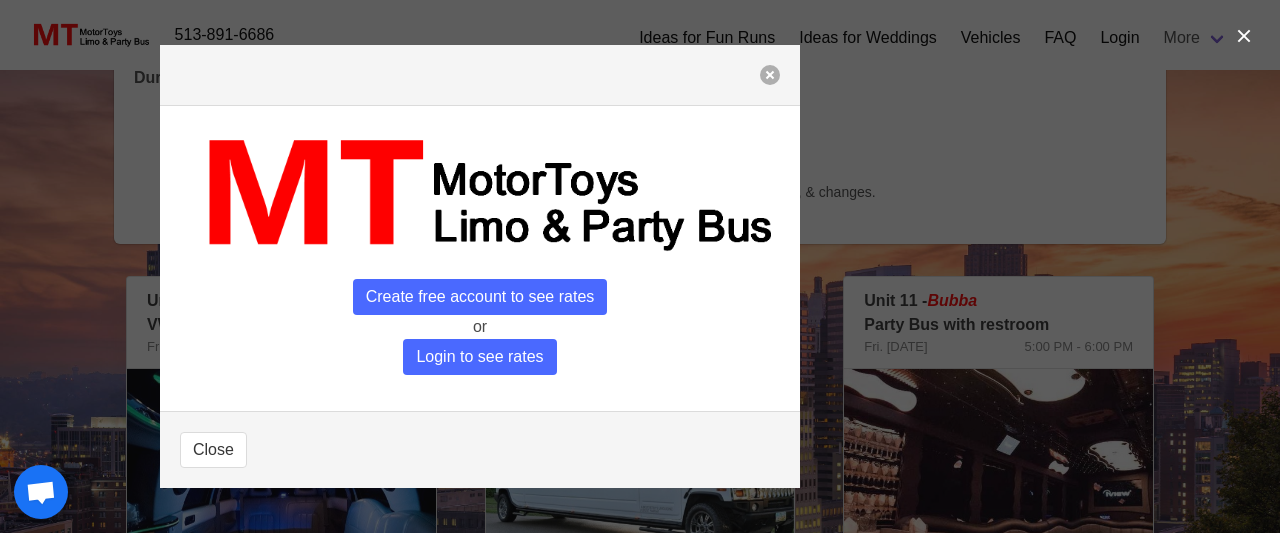 click at bounding box center [770, 75] 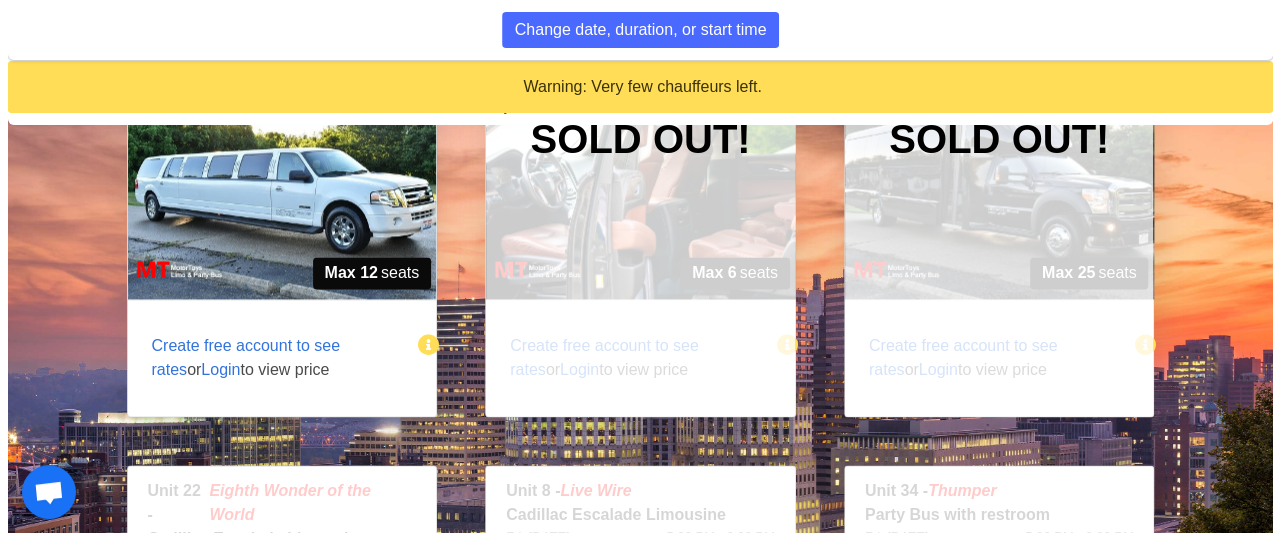 scroll, scrollTop: 1388, scrollLeft: 0, axis: vertical 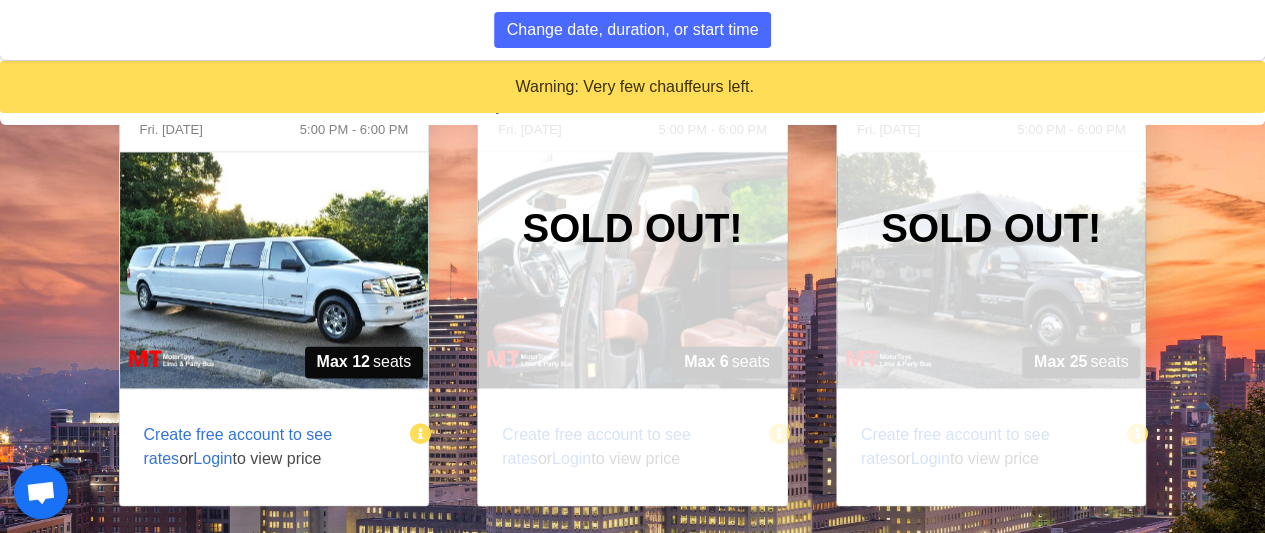 click at bounding box center [274, 270] 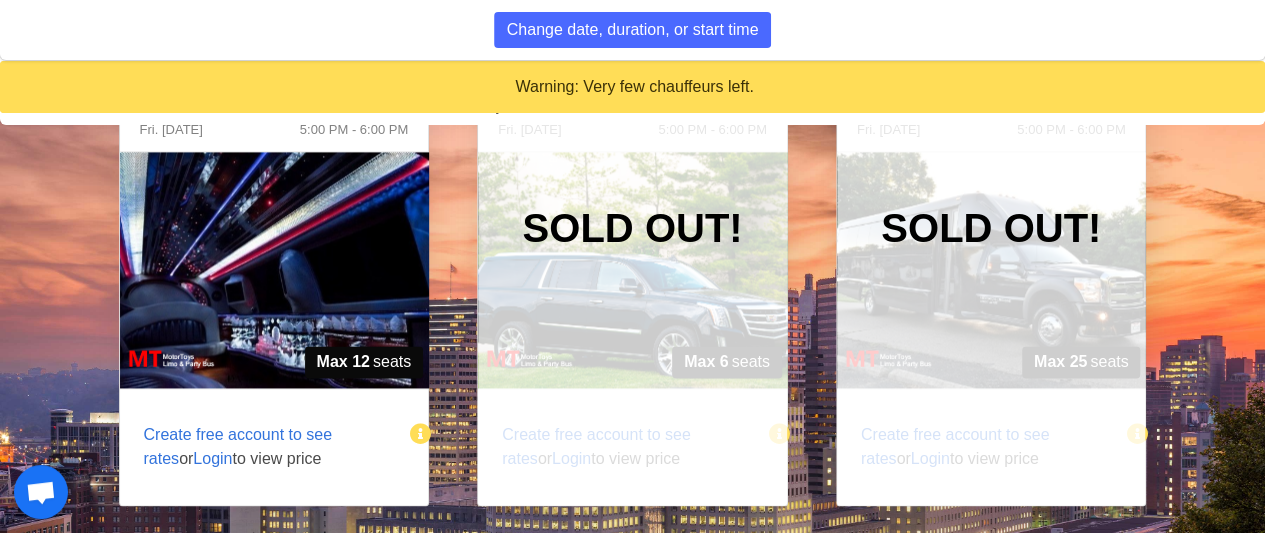 click on "Login" at bounding box center [212, 458] 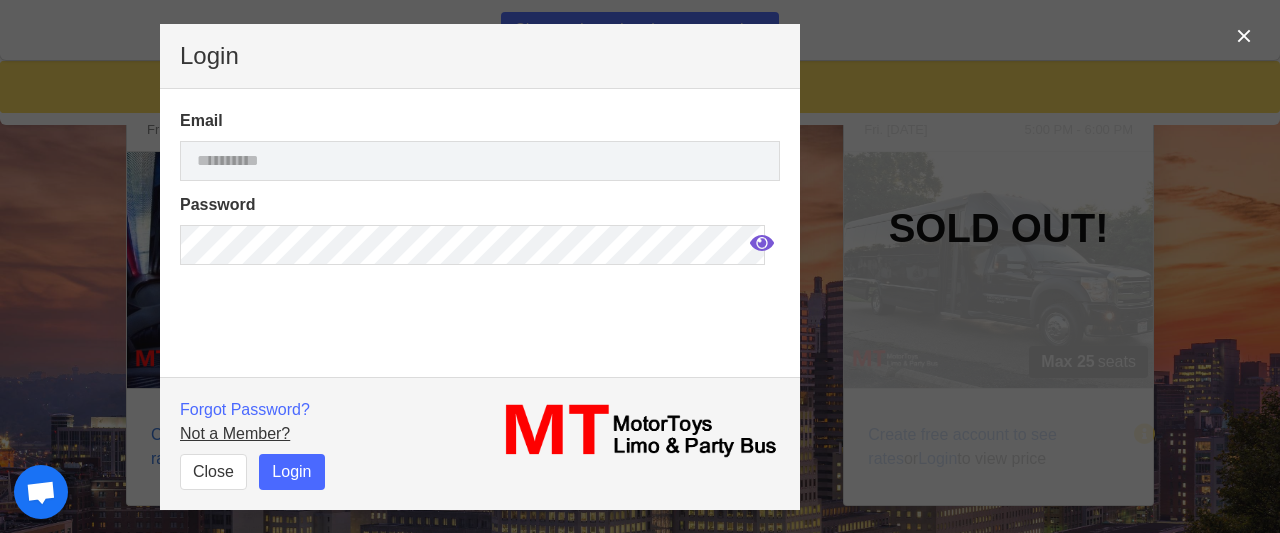click on "Not a Member?" at bounding box center (235, 433) 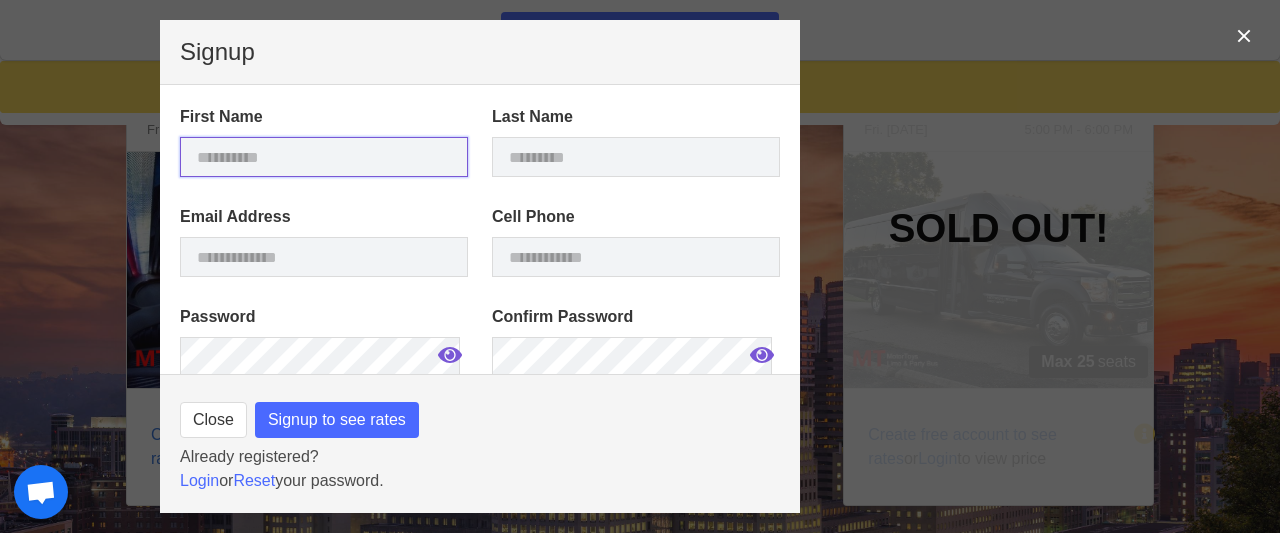 click at bounding box center (324, 157) 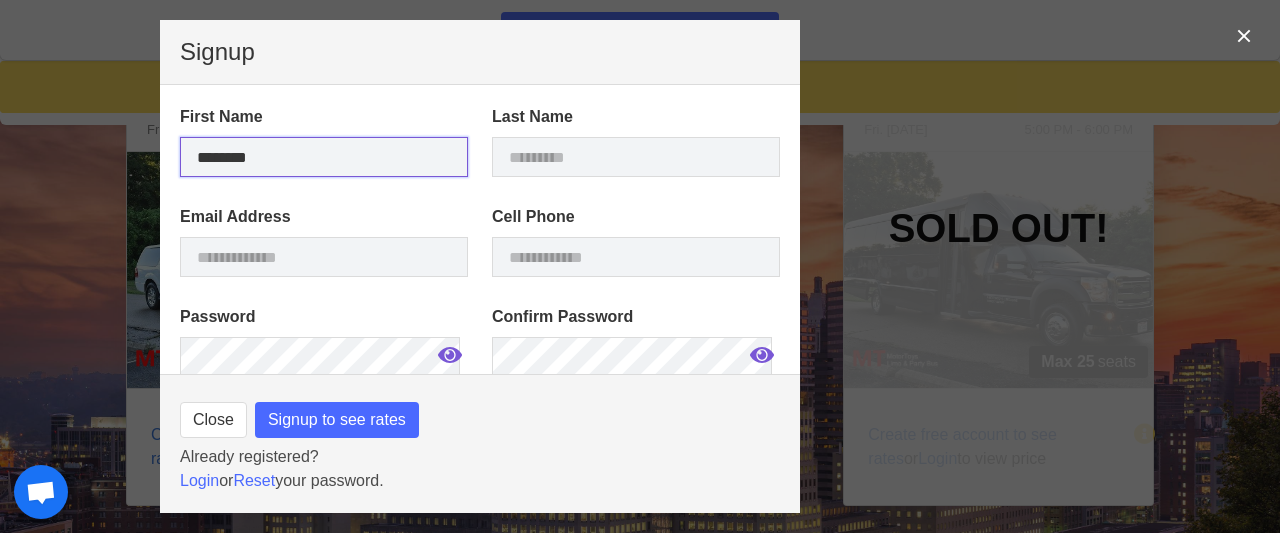 type on "*******" 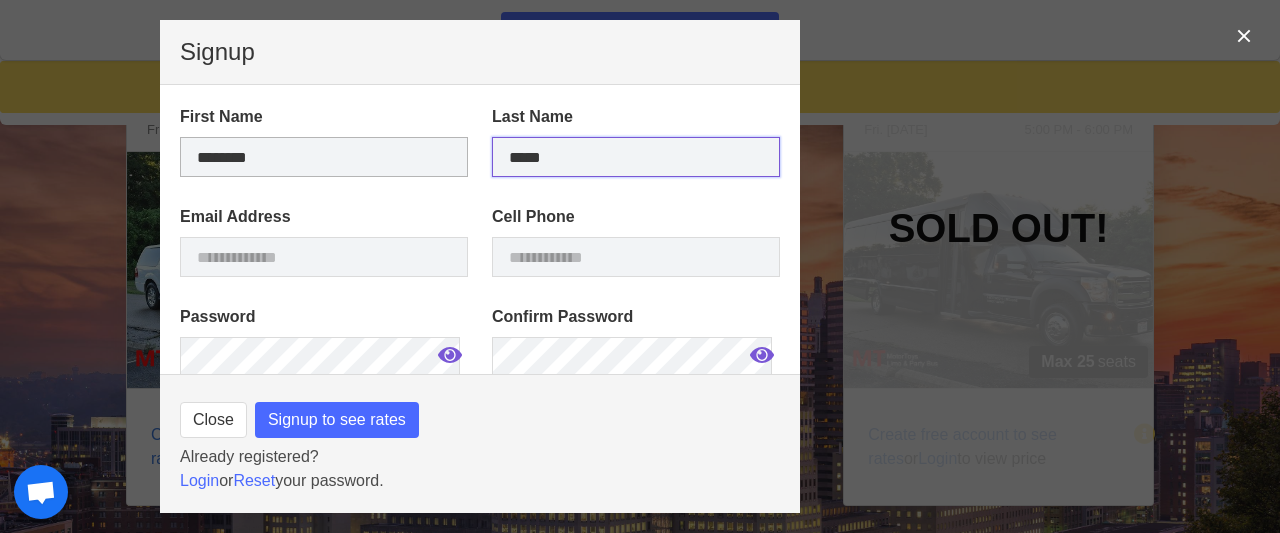 type on "*****" 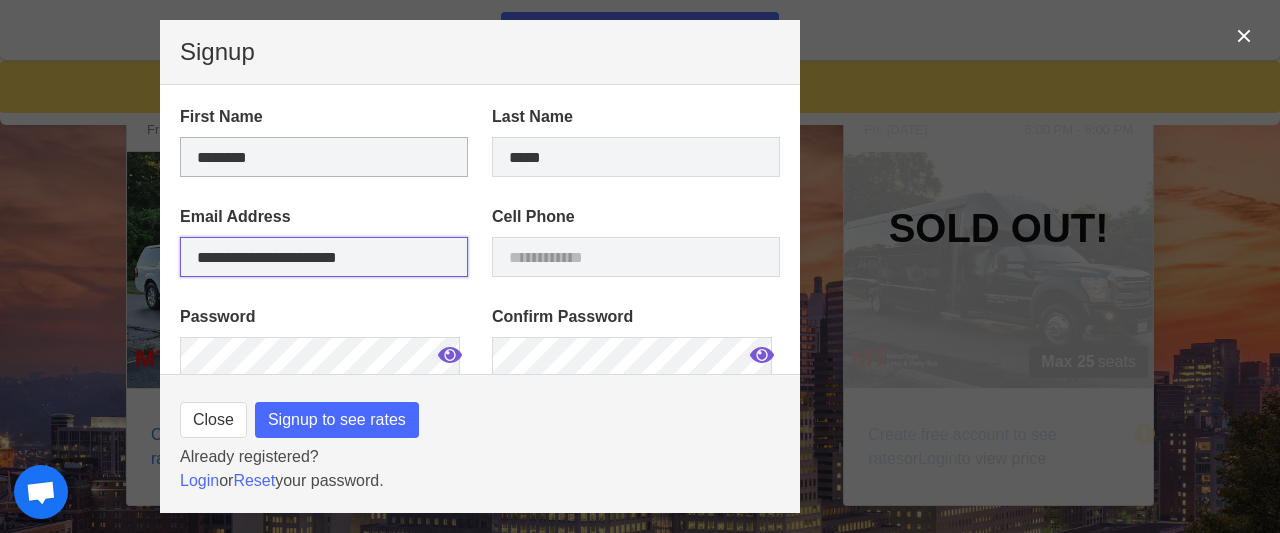 type on "**********" 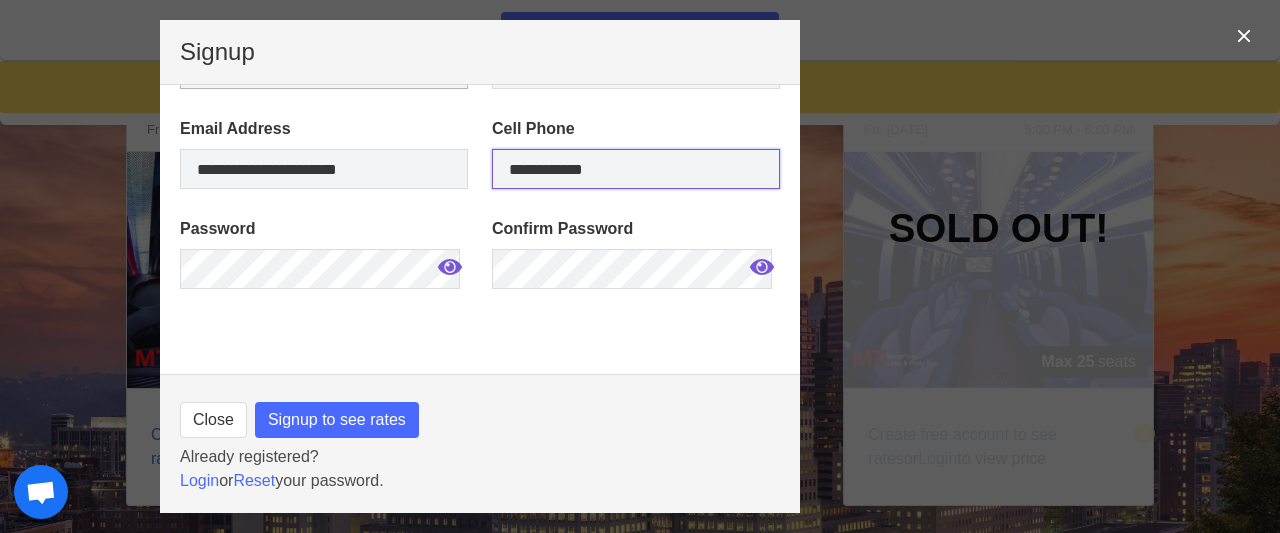 scroll, scrollTop: 194, scrollLeft: 0, axis: vertical 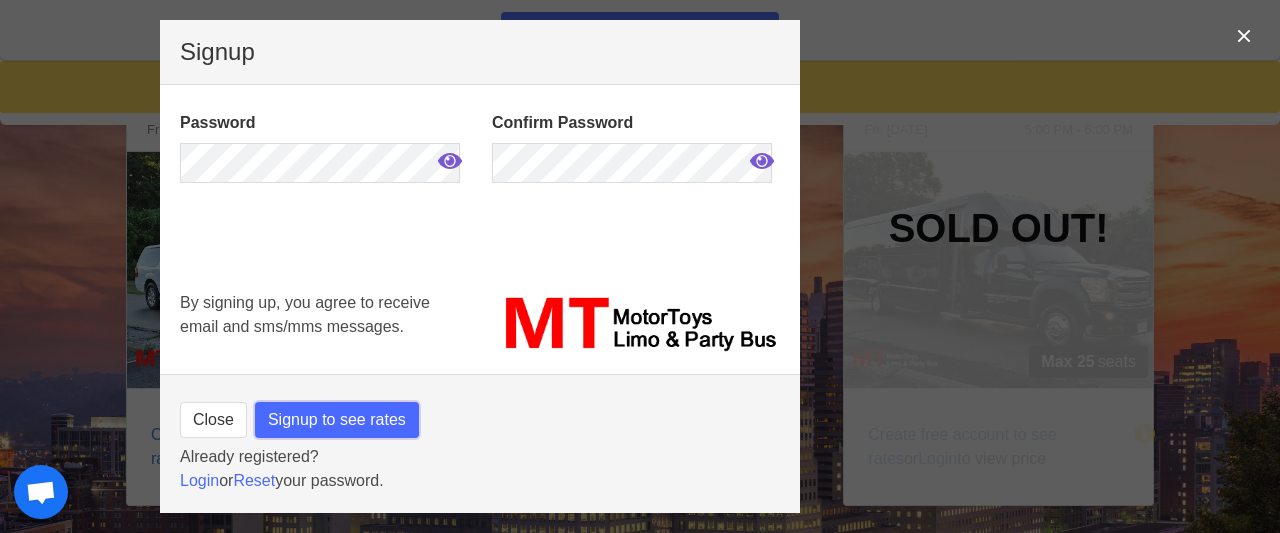 click on "Signup to see rates" at bounding box center [337, 420] 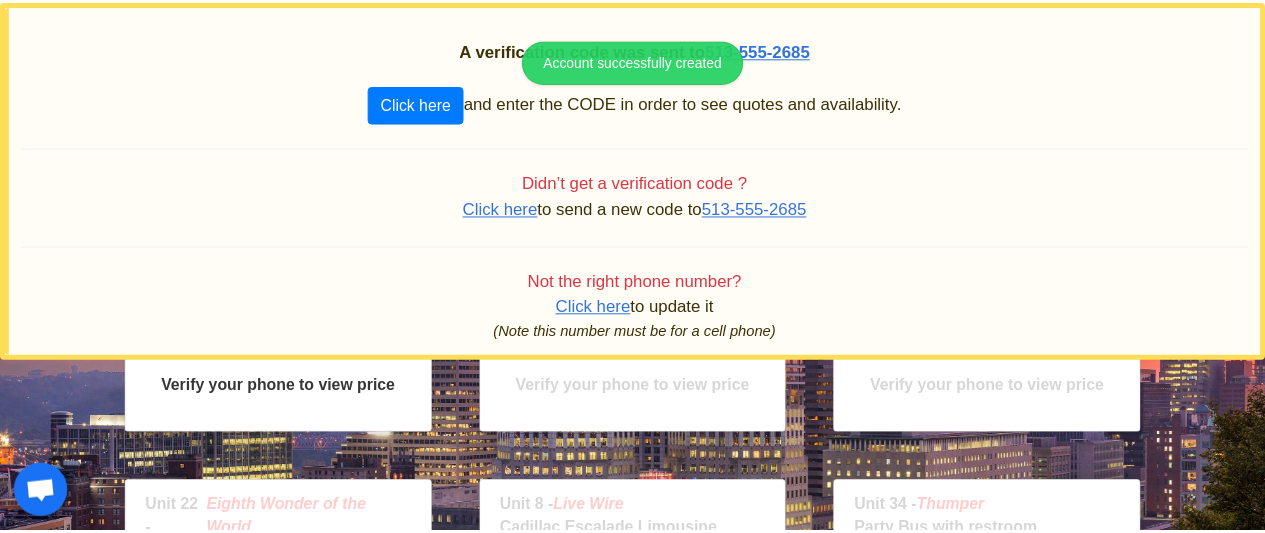 scroll, scrollTop: 1364, scrollLeft: 0, axis: vertical 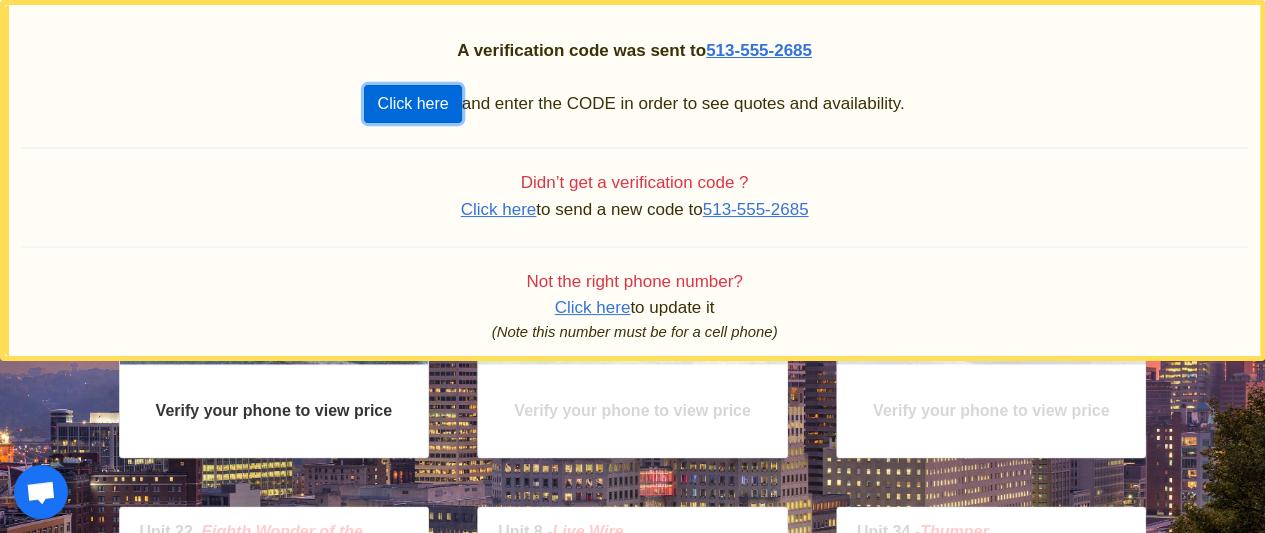 click on "Click here" at bounding box center (412, 104) 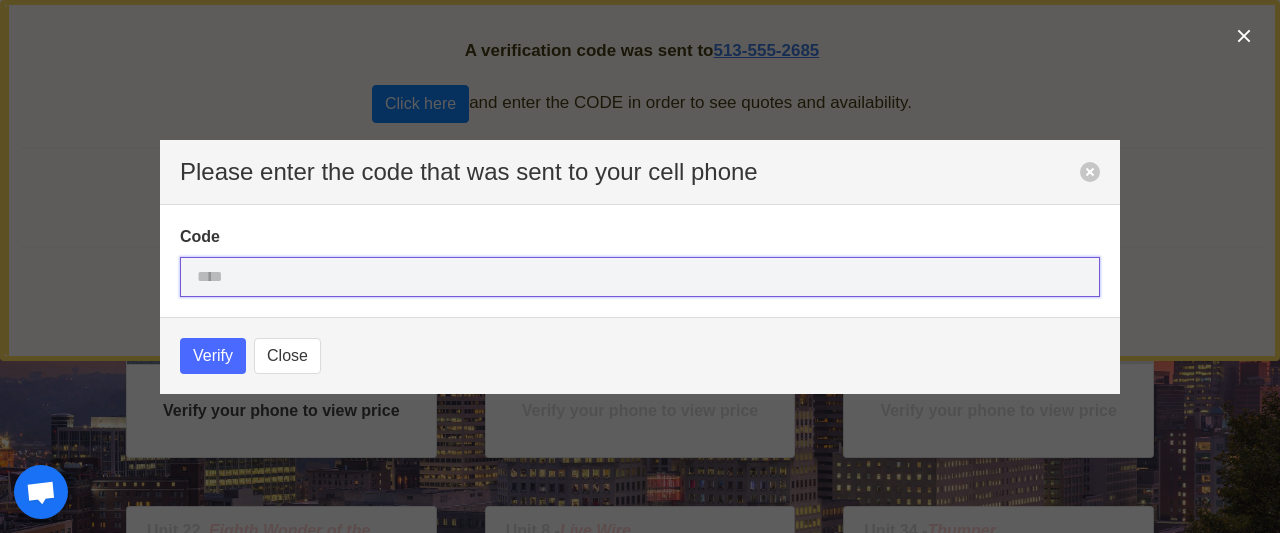 click at bounding box center [640, 277] 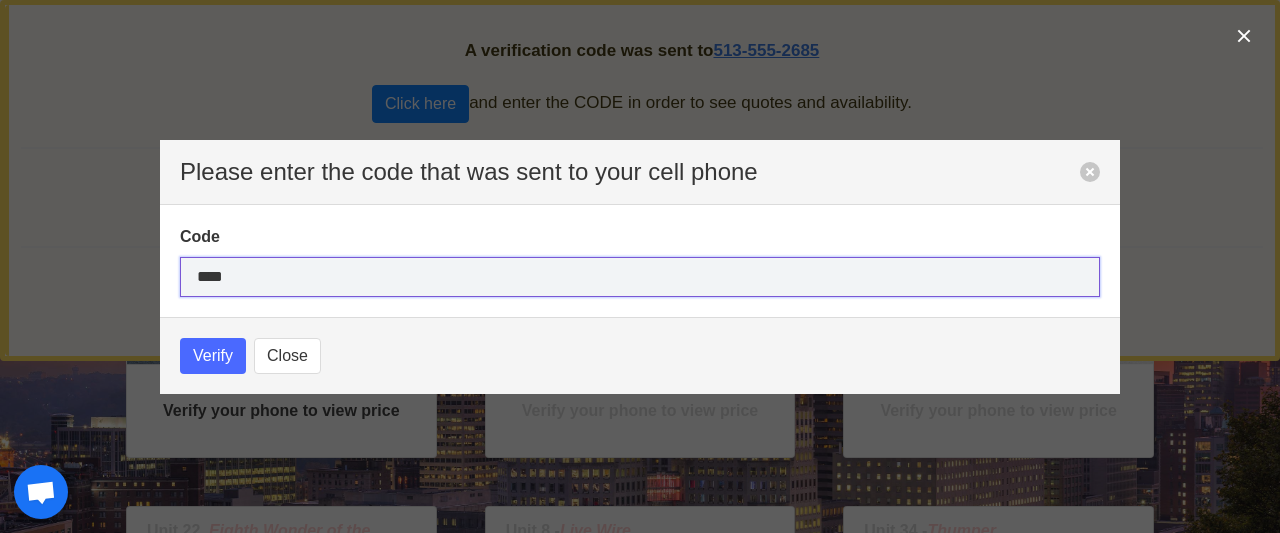 type on "****" 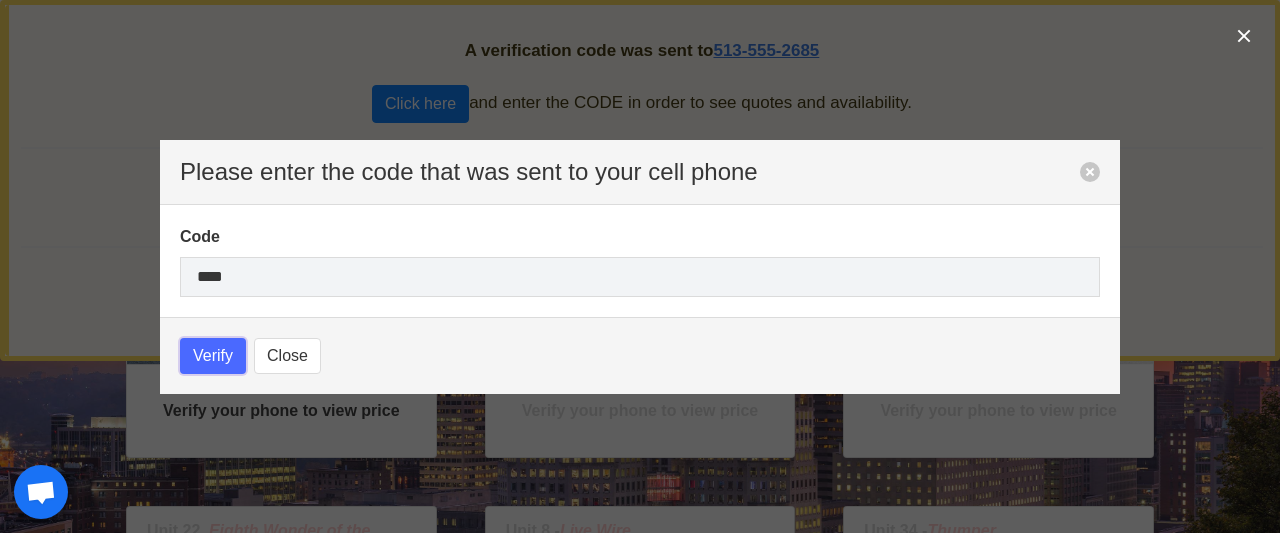 click on "Verify" at bounding box center (213, 356) 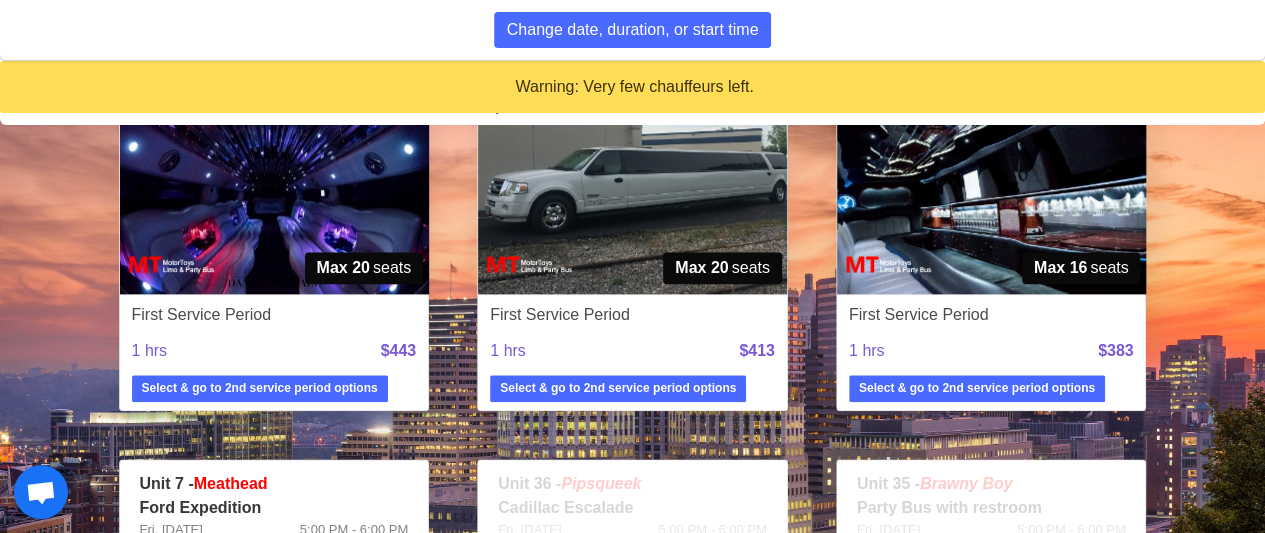 scroll, scrollTop: 1100, scrollLeft: 0, axis: vertical 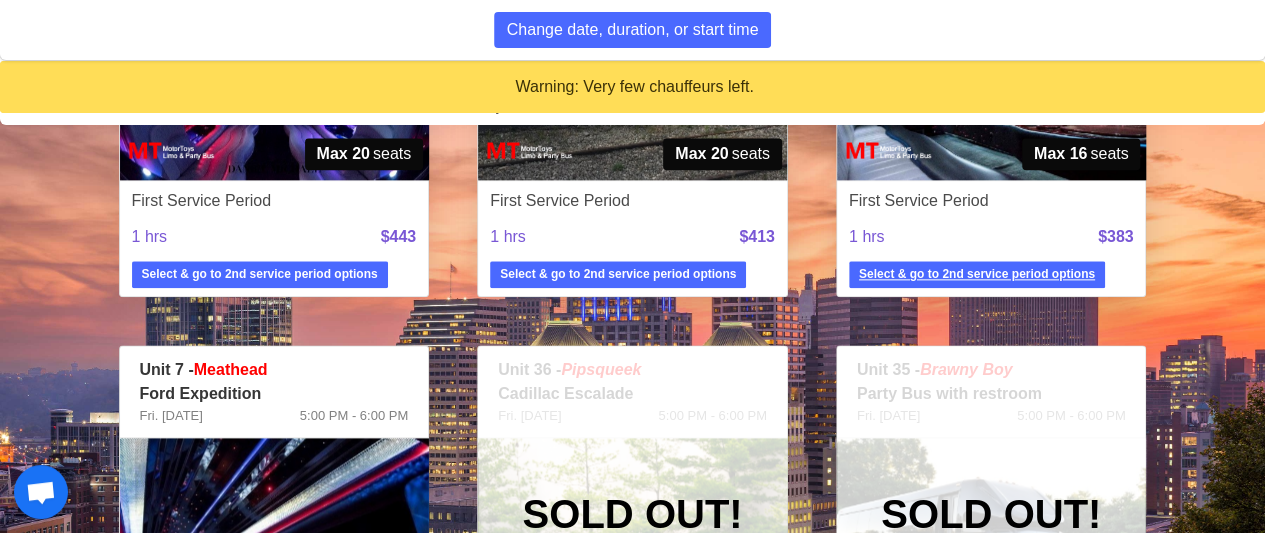 click on "Select & go to 2nd service period options" at bounding box center (977, 274) 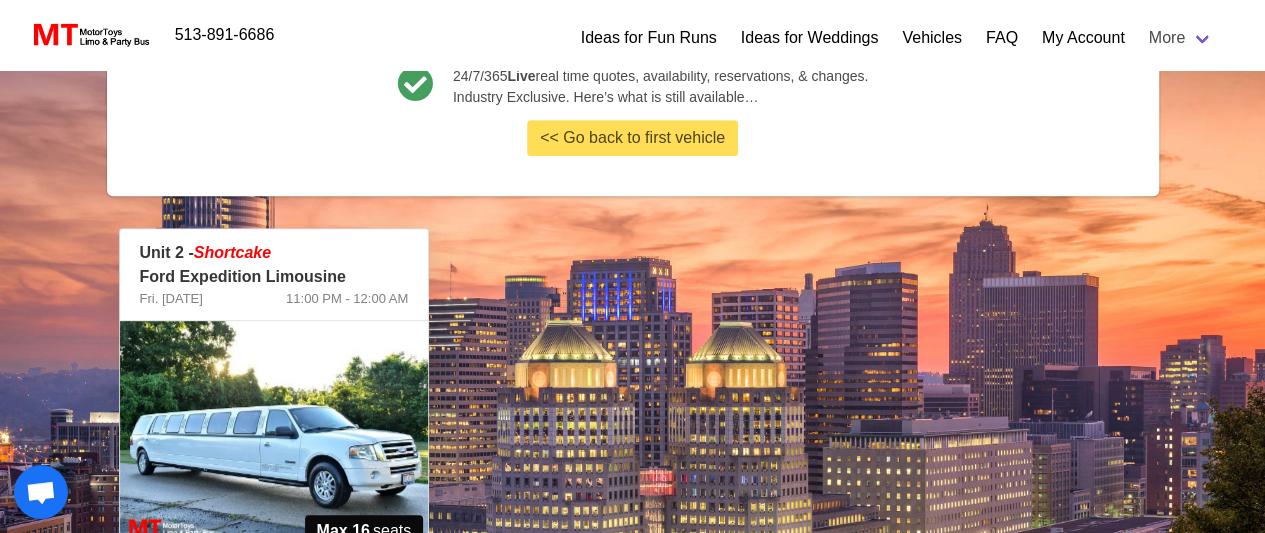scroll, scrollTop: 489, scrollLeft: 0, axis: vertical 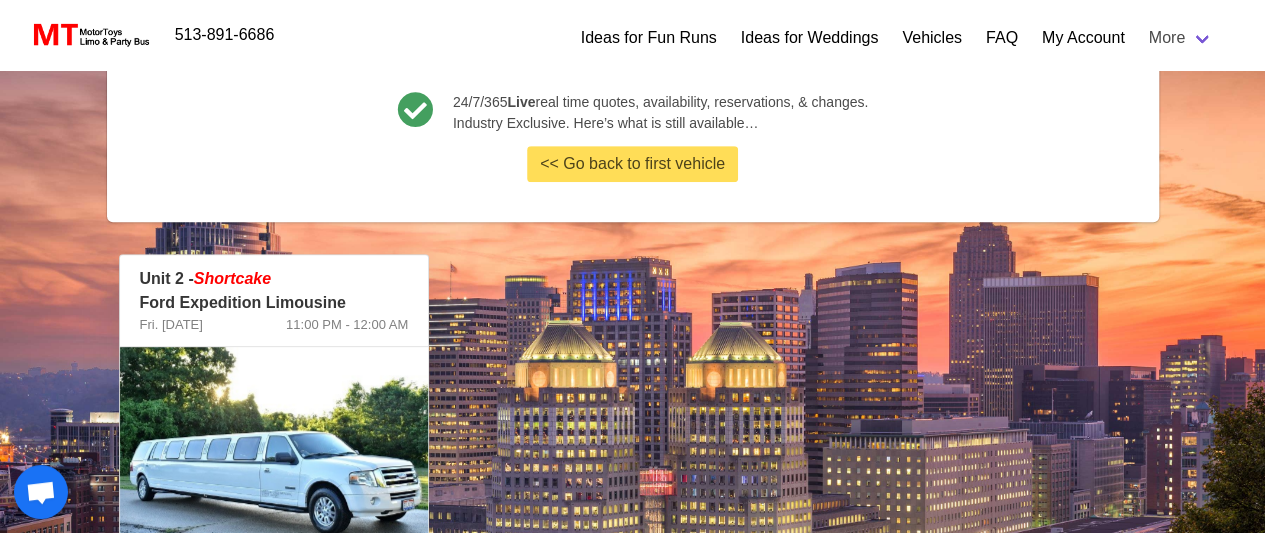click at bounding box center [274, 465] 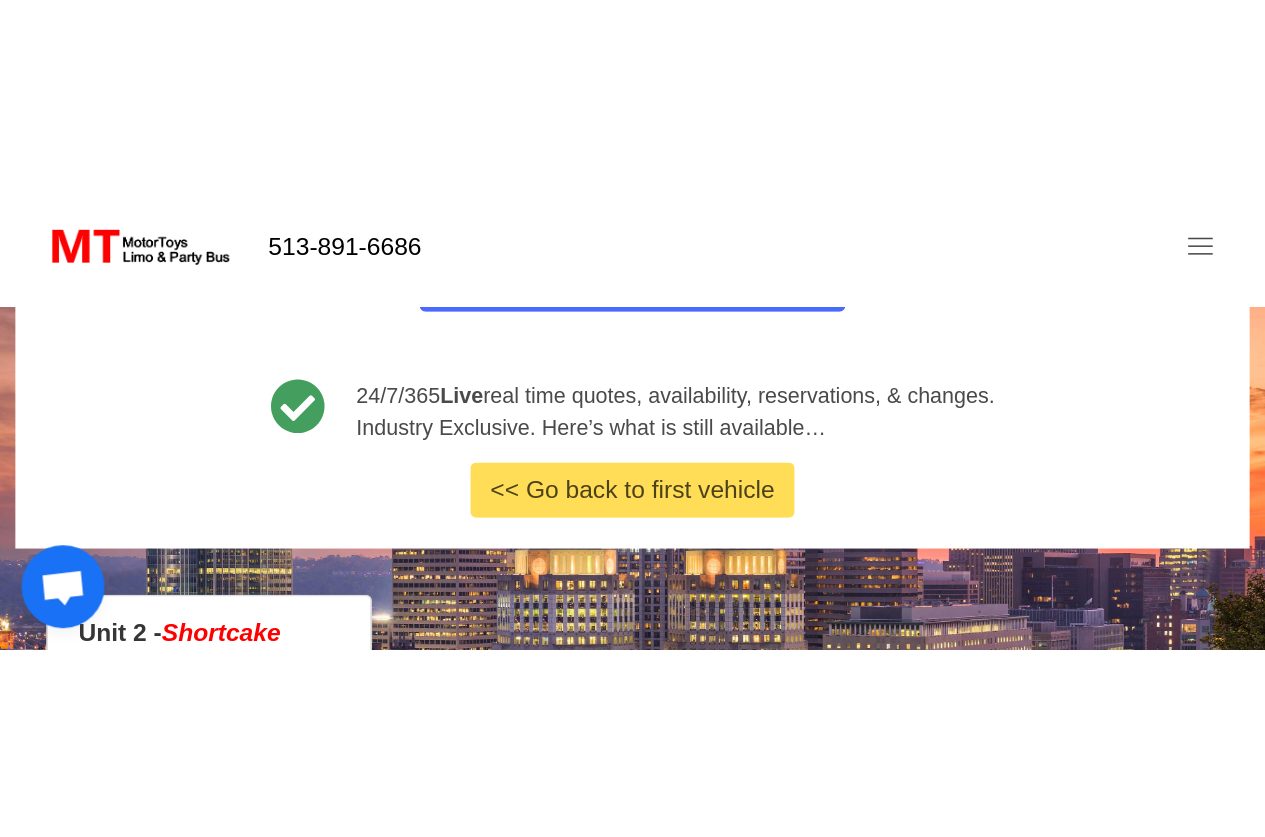 scroll, scrollTop: 349, scrollLeft: 0, axis: vertical 